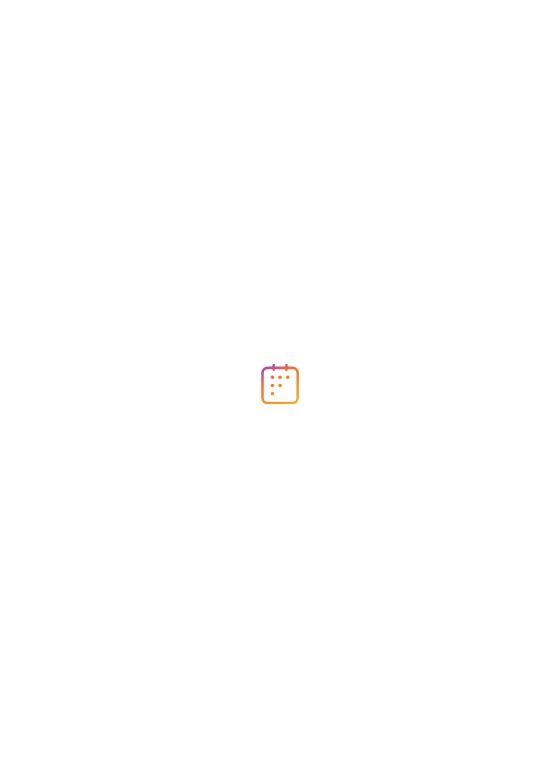 scroll, scrollTop: 0, scrollLeft: 0, axis: both 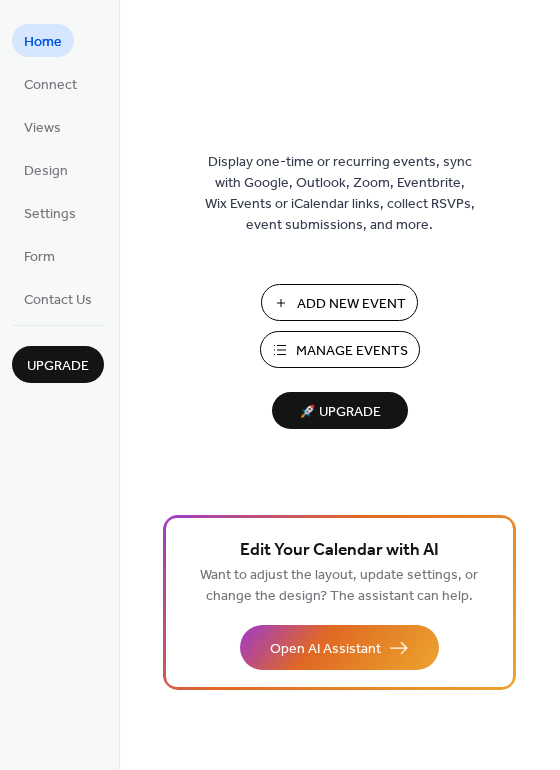 click on "Add New Event" at bounding box center [351, 304] 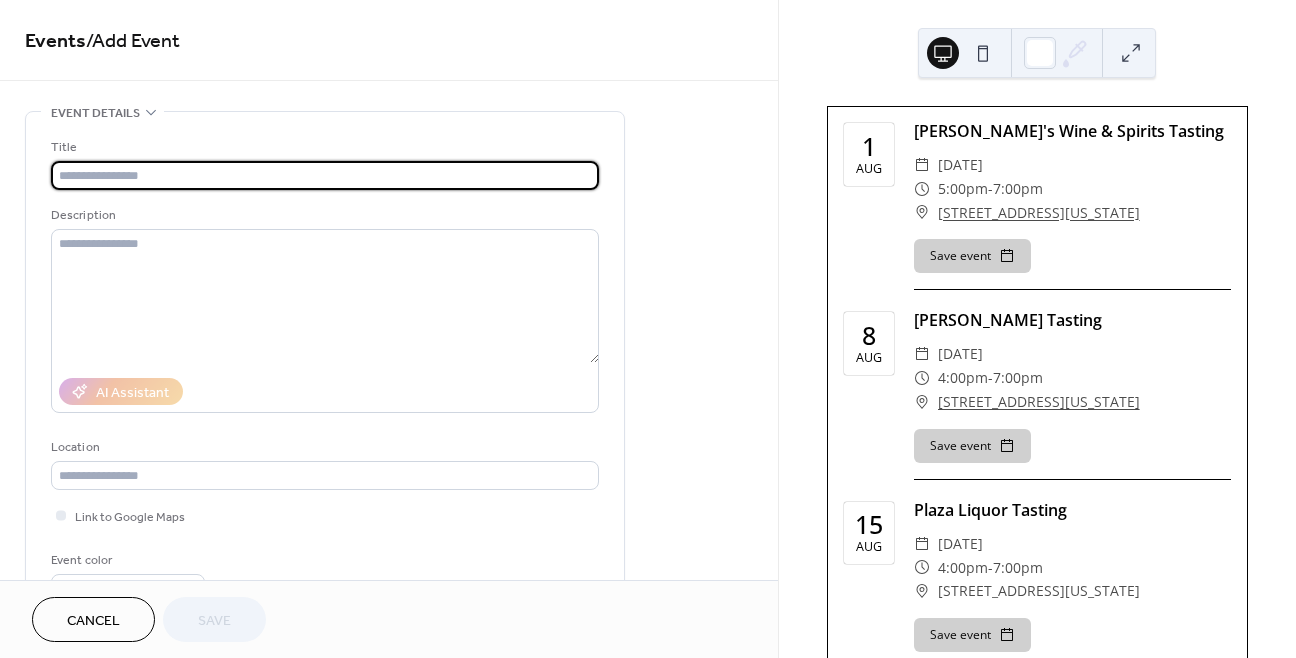 scroll, scrollTop: 0, scrollLeft: 0, axis: both 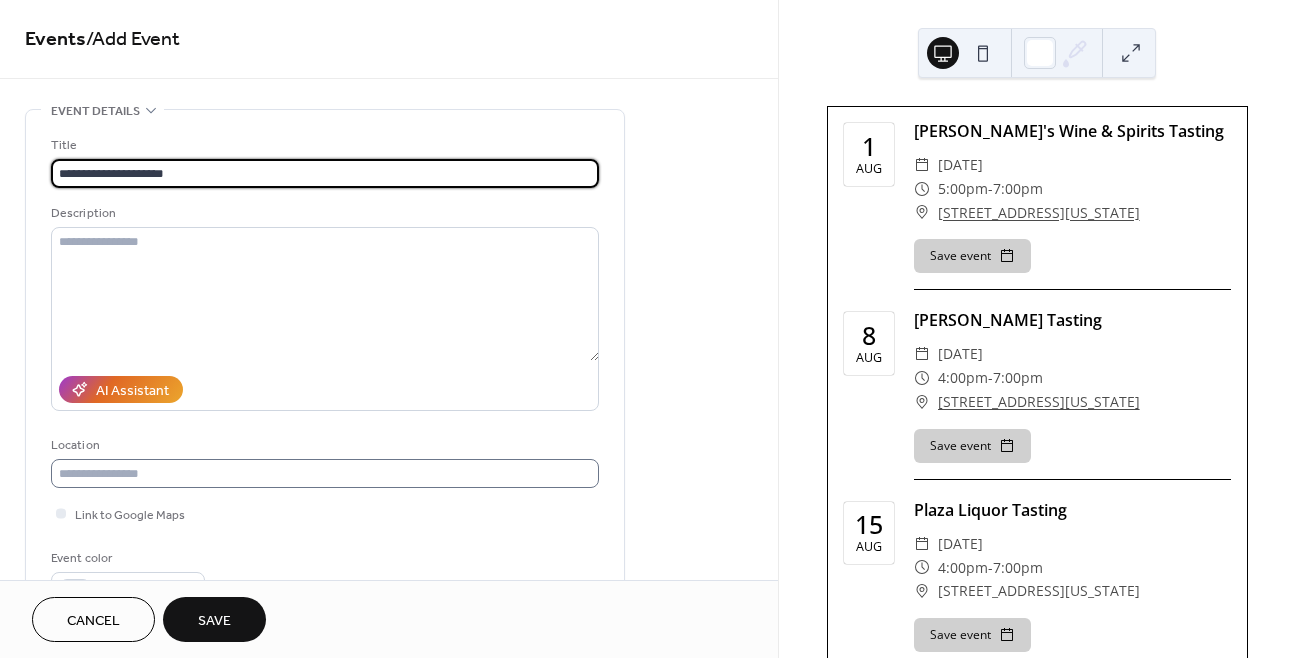type on "**********" 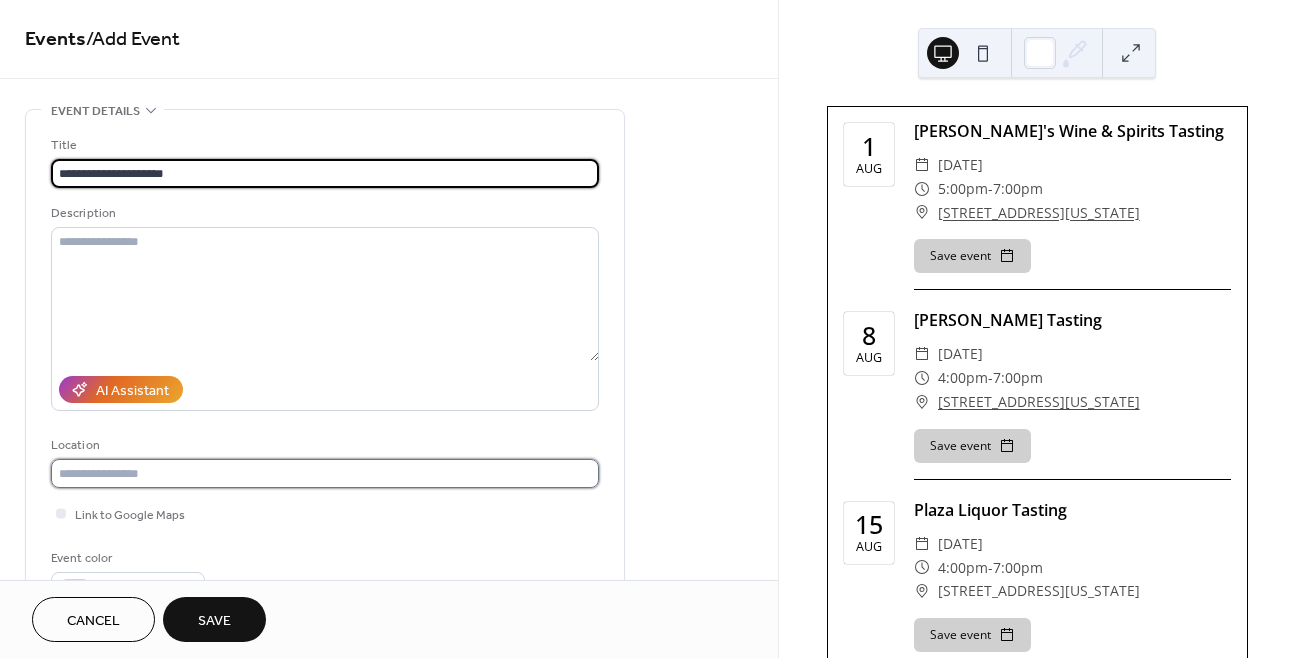 click at bounding box center [325, 473] 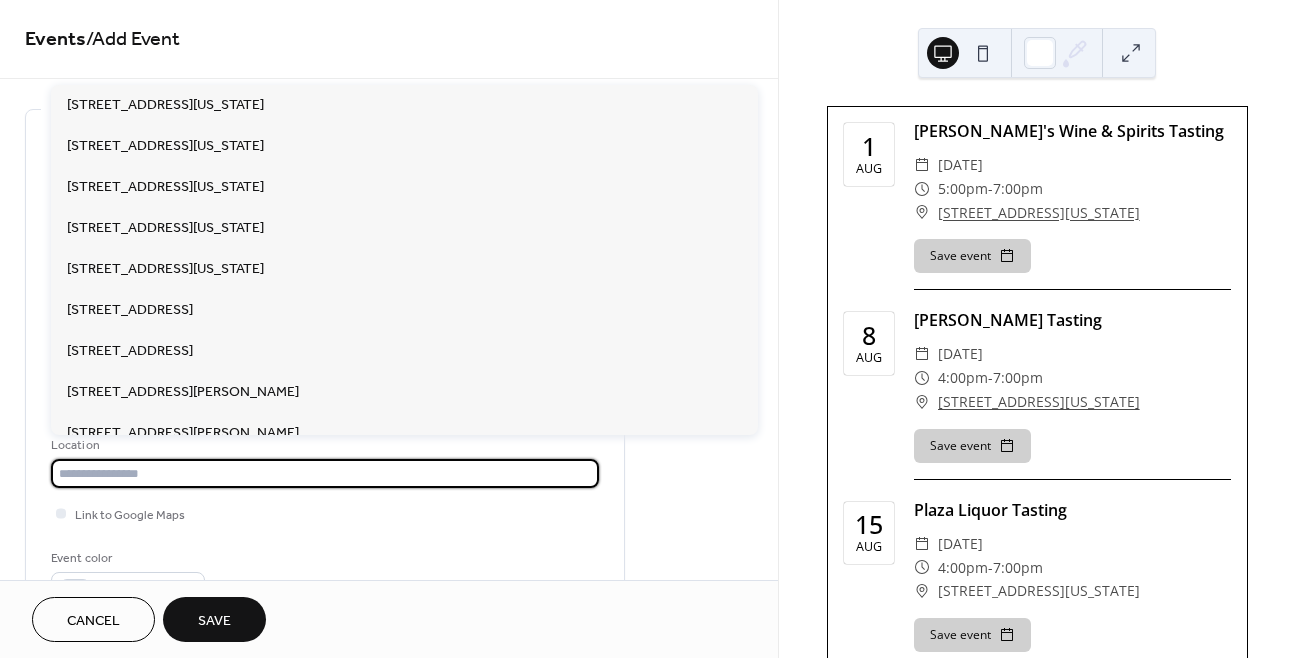 paste on "**********" 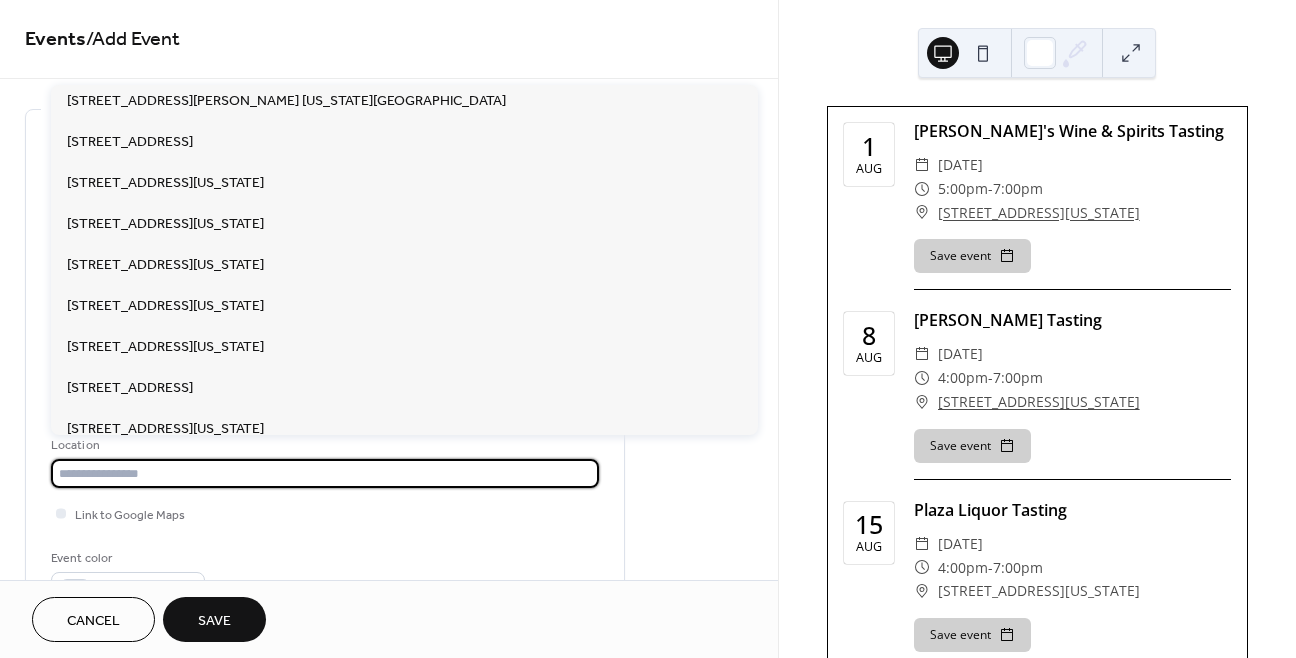 scroll, scrollTop: 3485, scrollLeft: 0, axis: vertical 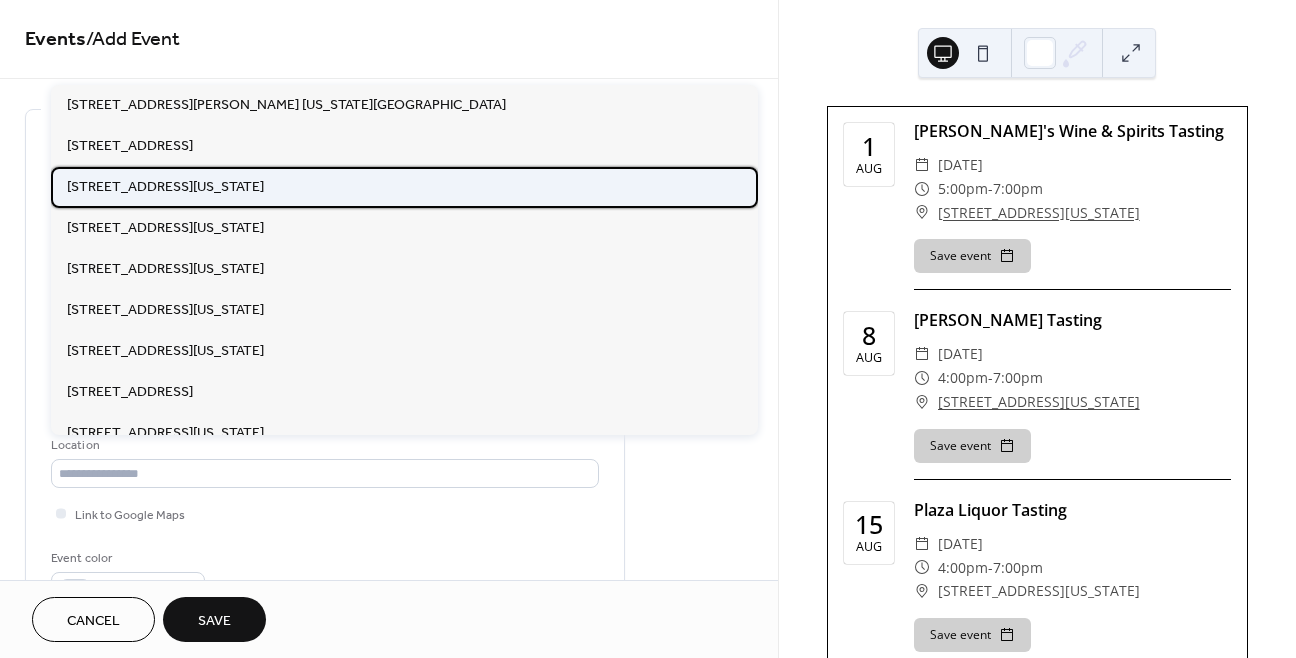 click on "[STREET_ADDRESS][US_STATE]" at bounding box center (165, 187) 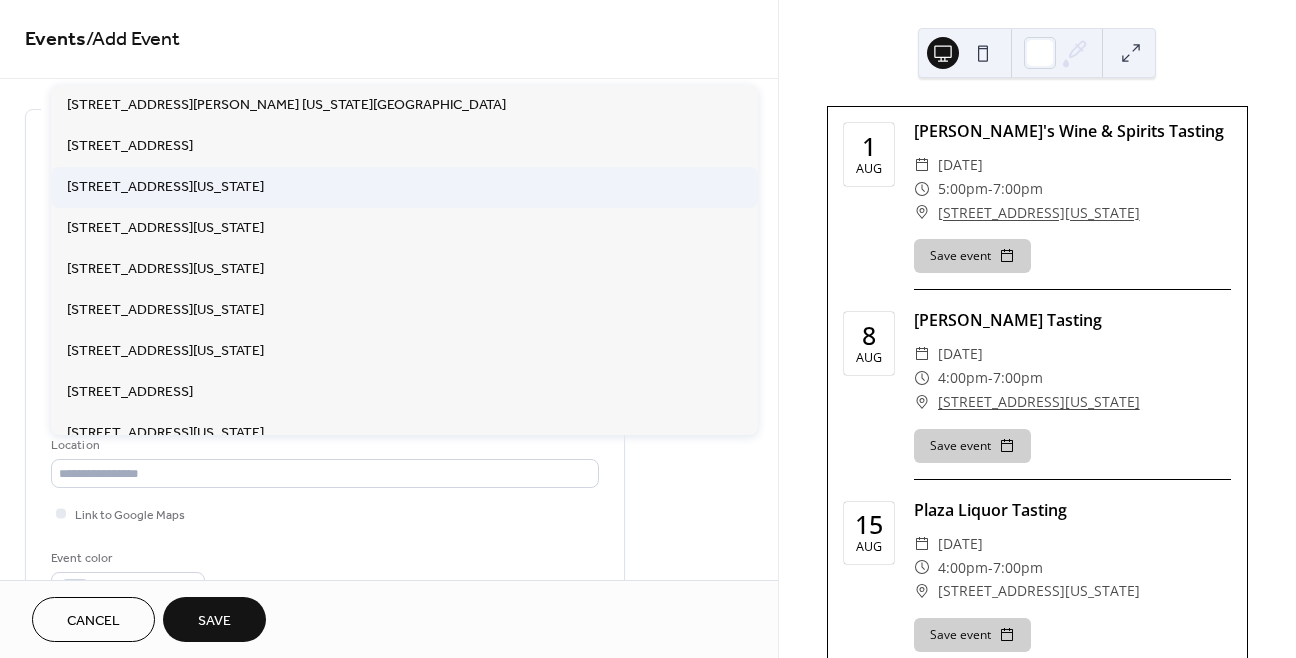 type on "**********" 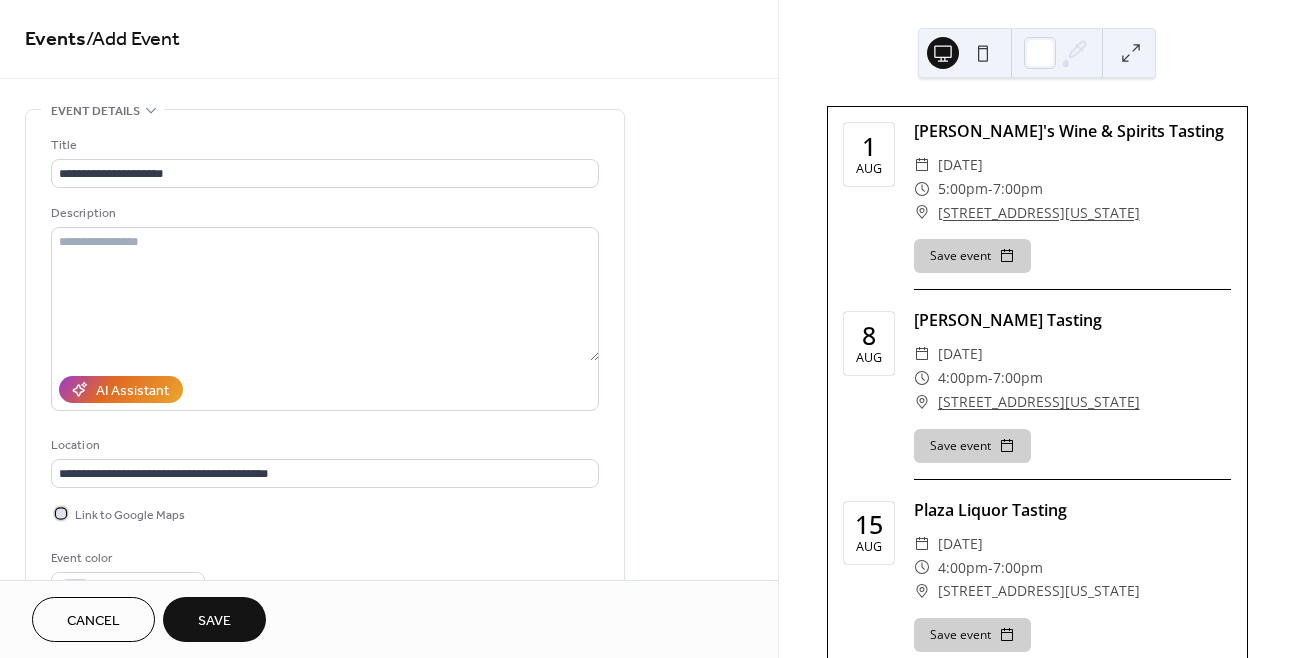 click on "Link to Google Maps" at bounding box center [130, 515] 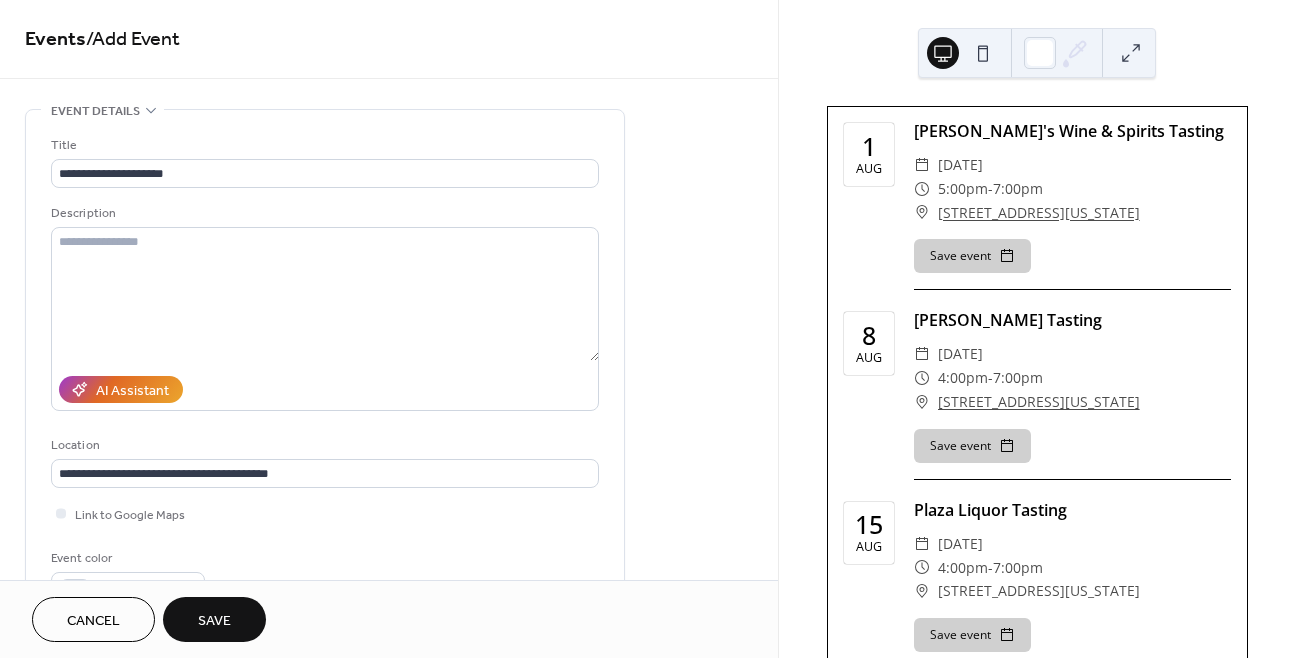 click on "**********" at bounding box center (389, 796) 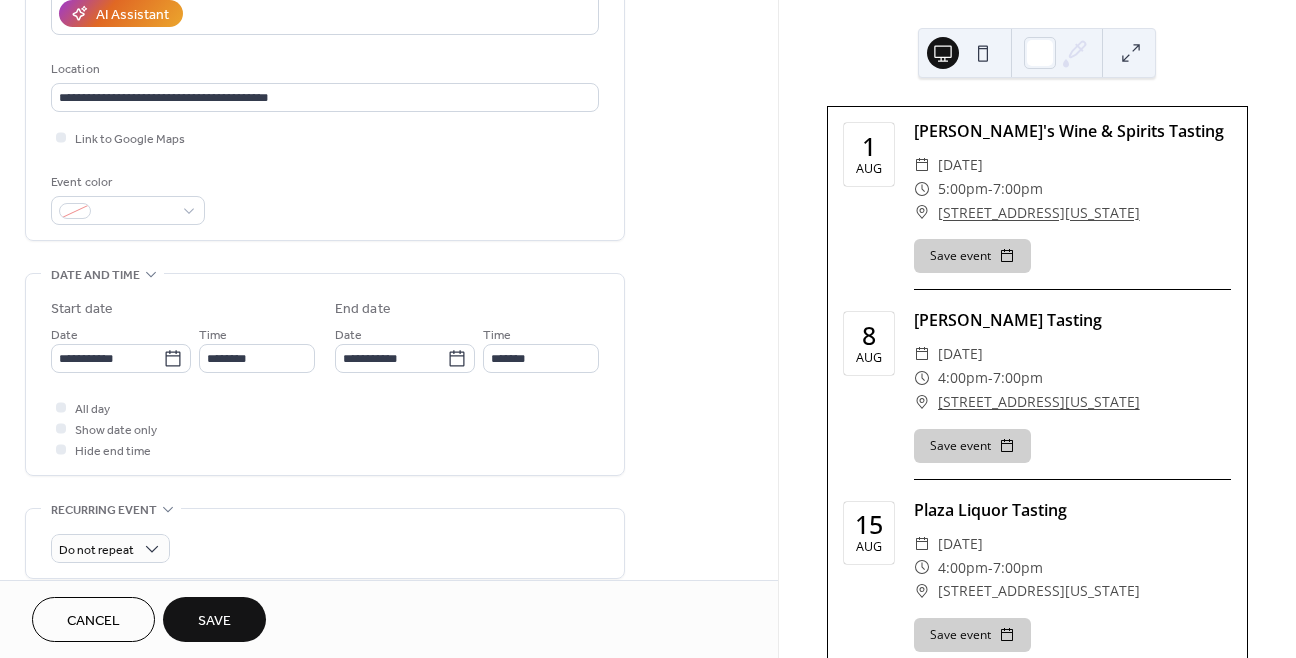 scroll, scrollTop: 381, scrollLeft: 0, axis: vertical 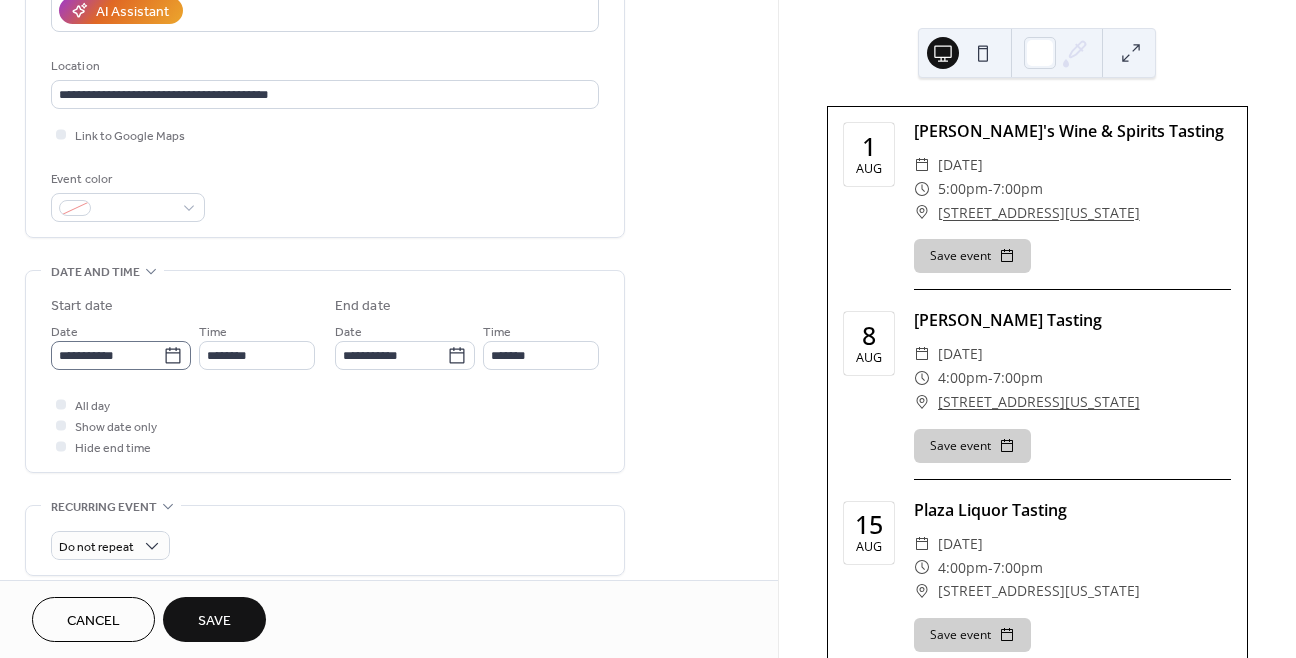 click 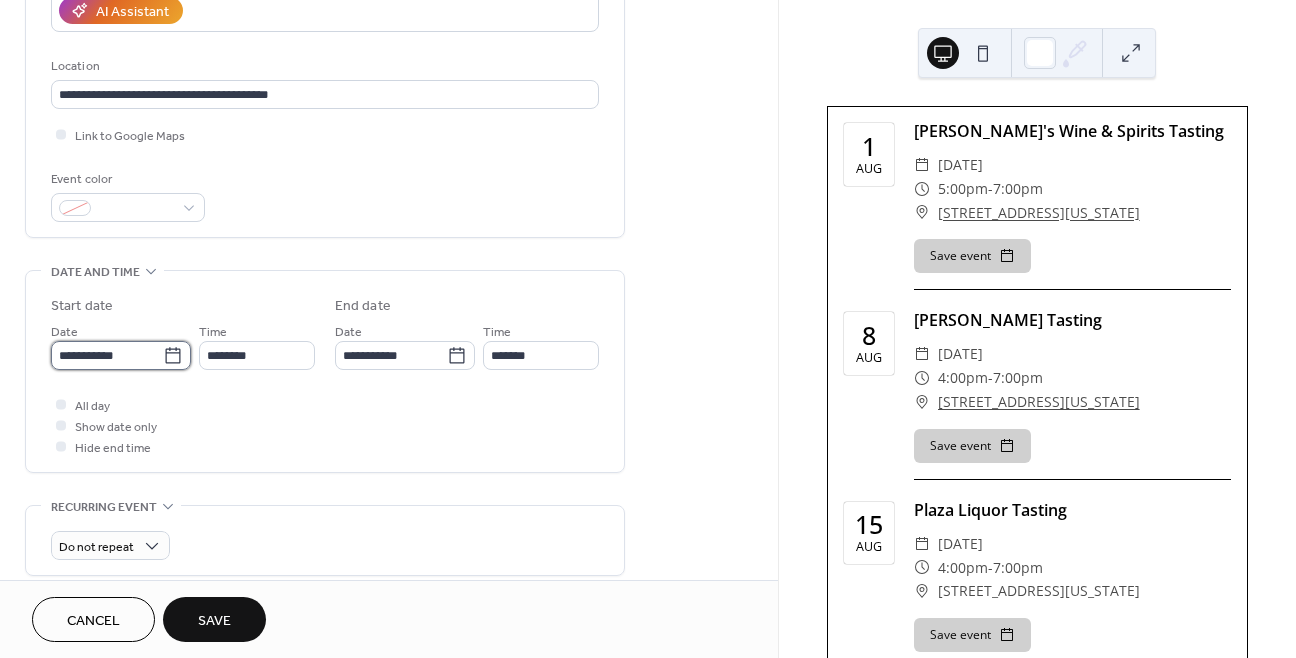click on "**********" at bounding box center [107, 355] 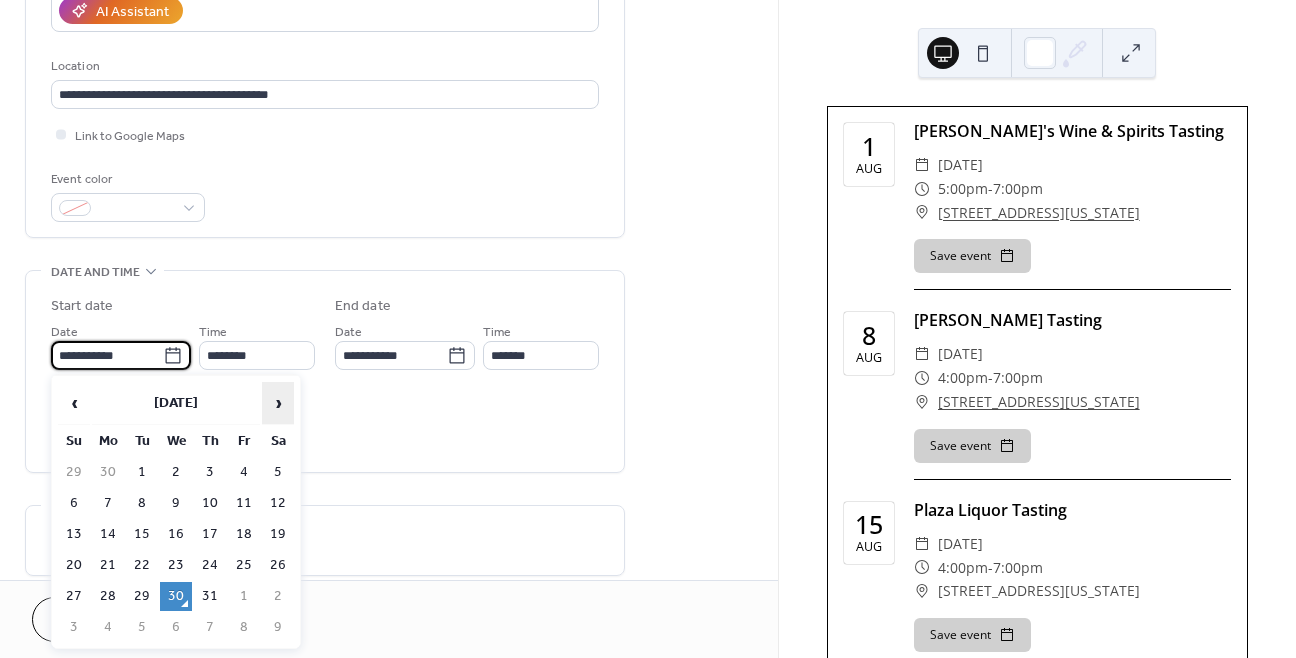 click on "›" at bounding box center [278, 403] 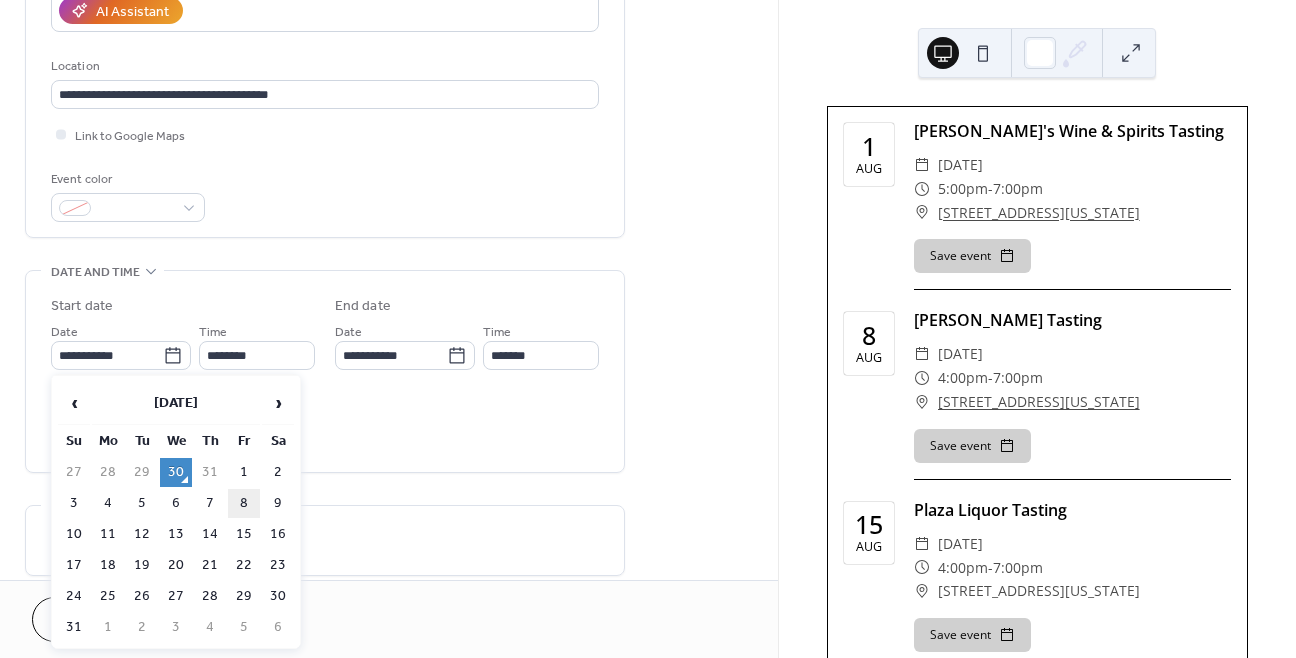 click on "8" at bounding box center (244, 503) 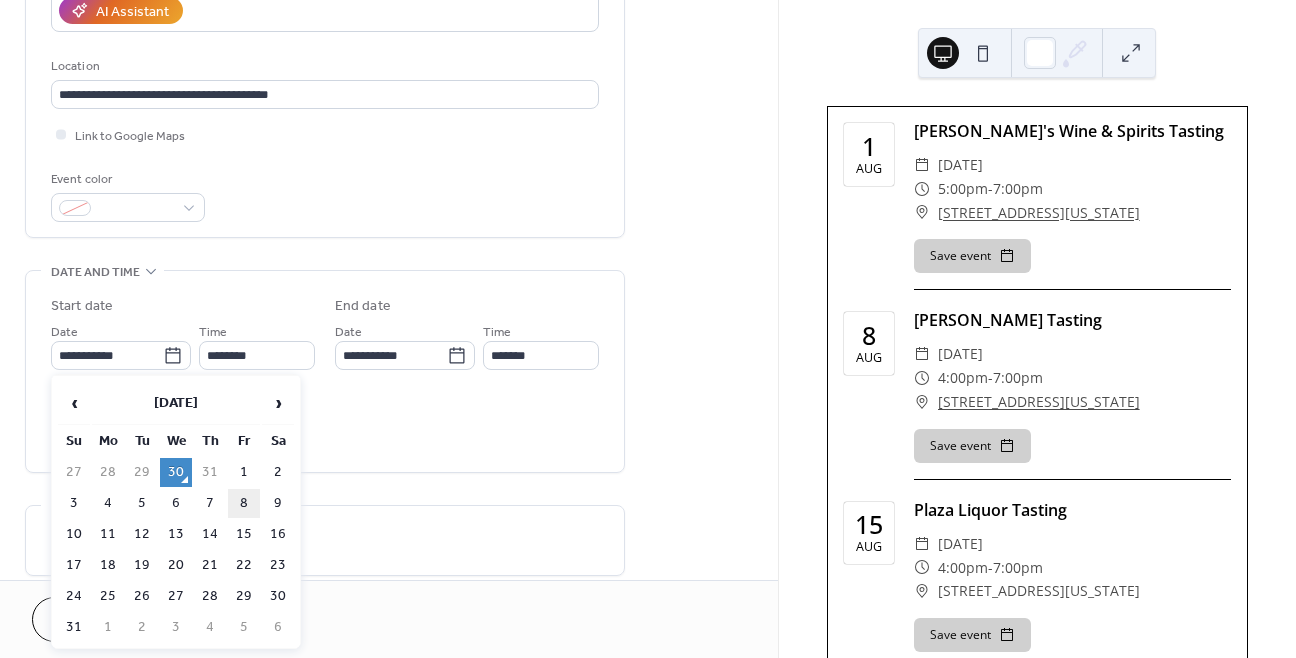 type on "**********" 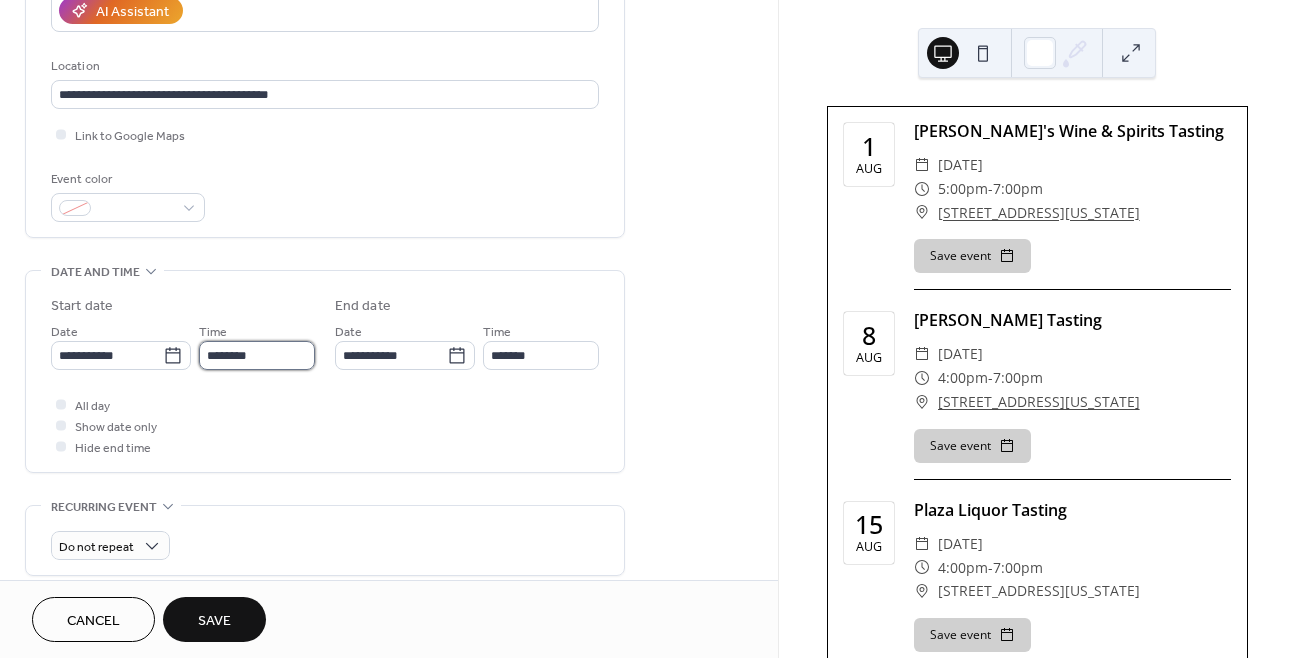click on "********" at bounding box center [257, 355] 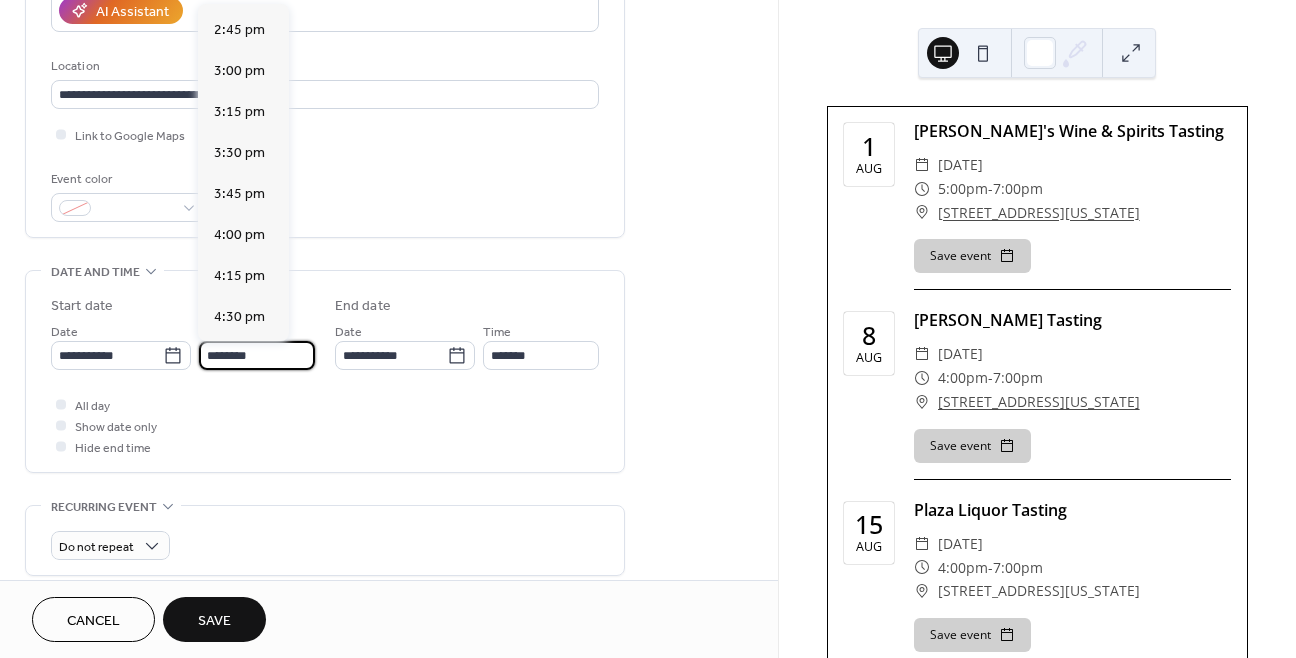 scroll, scrollTop: 2412, scrollLeft: 0, axis: vertical 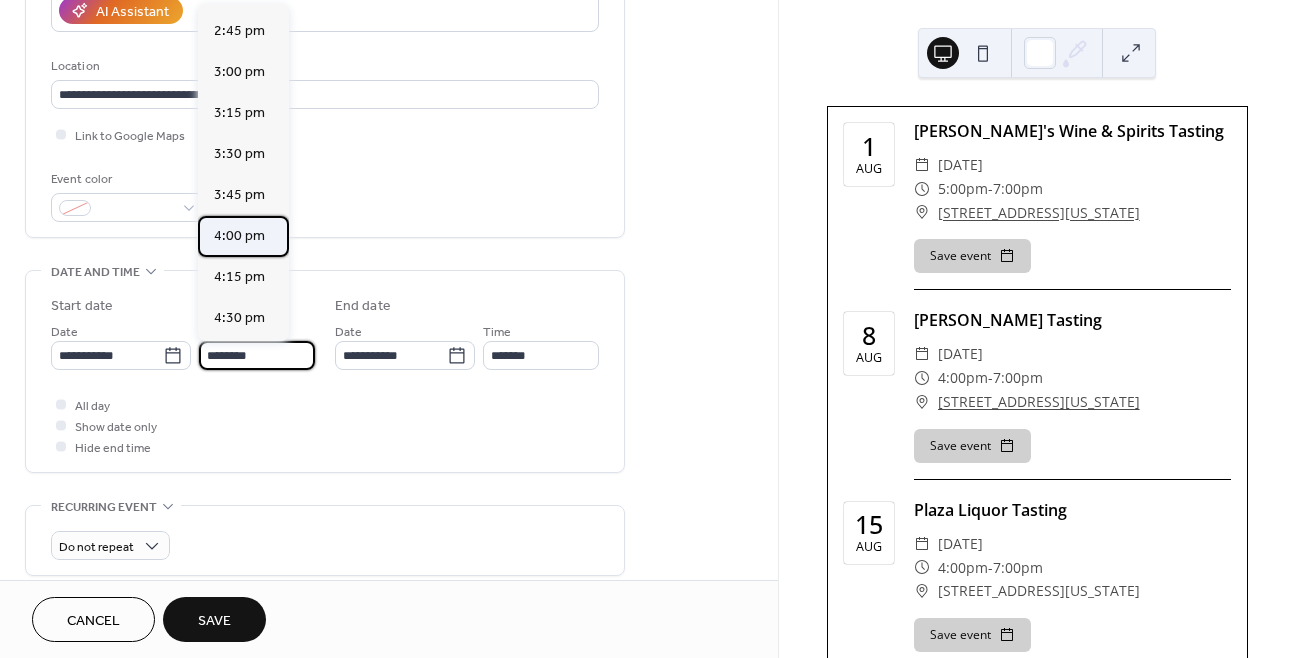 click on "4:00 pm" at bounding box center (243, 236) 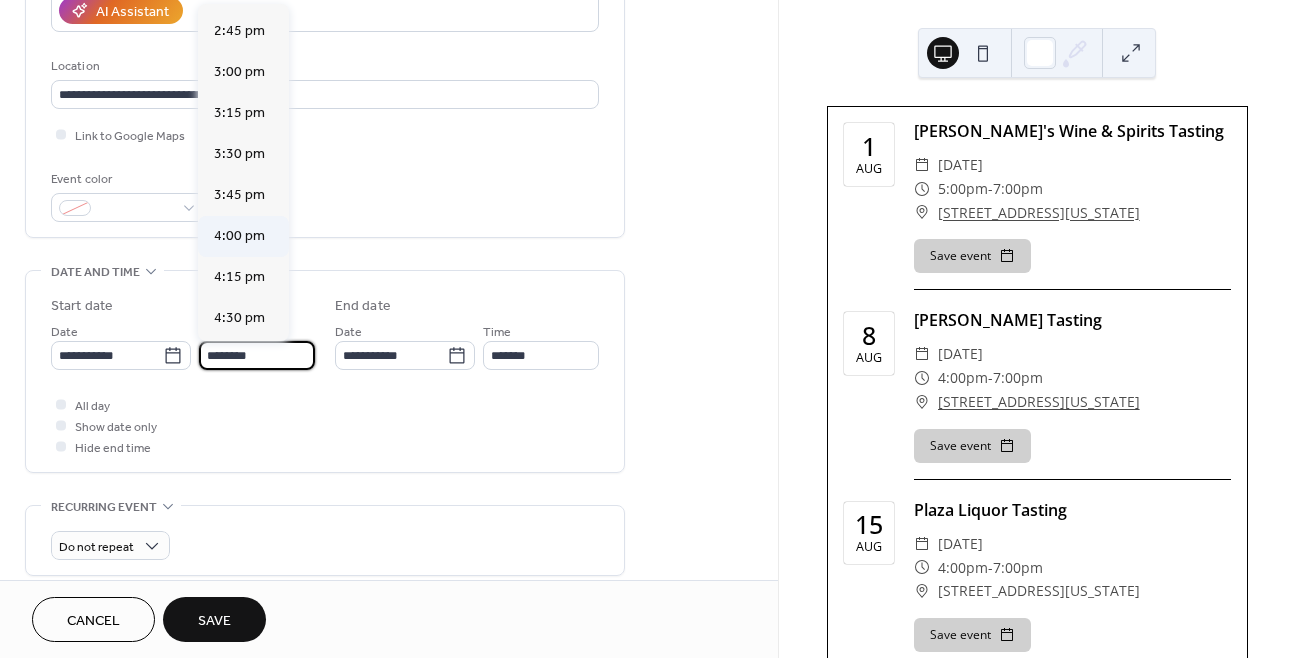 type on "*******" 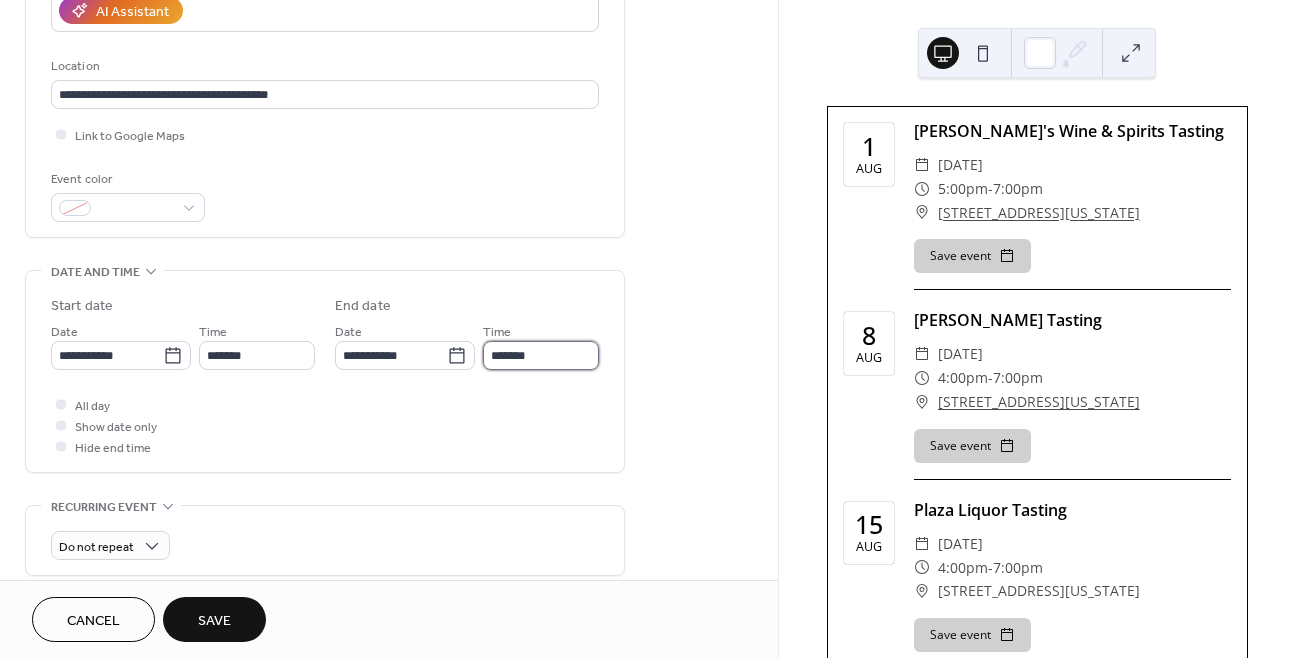 click on "*******" at bounding box center [541, 355] 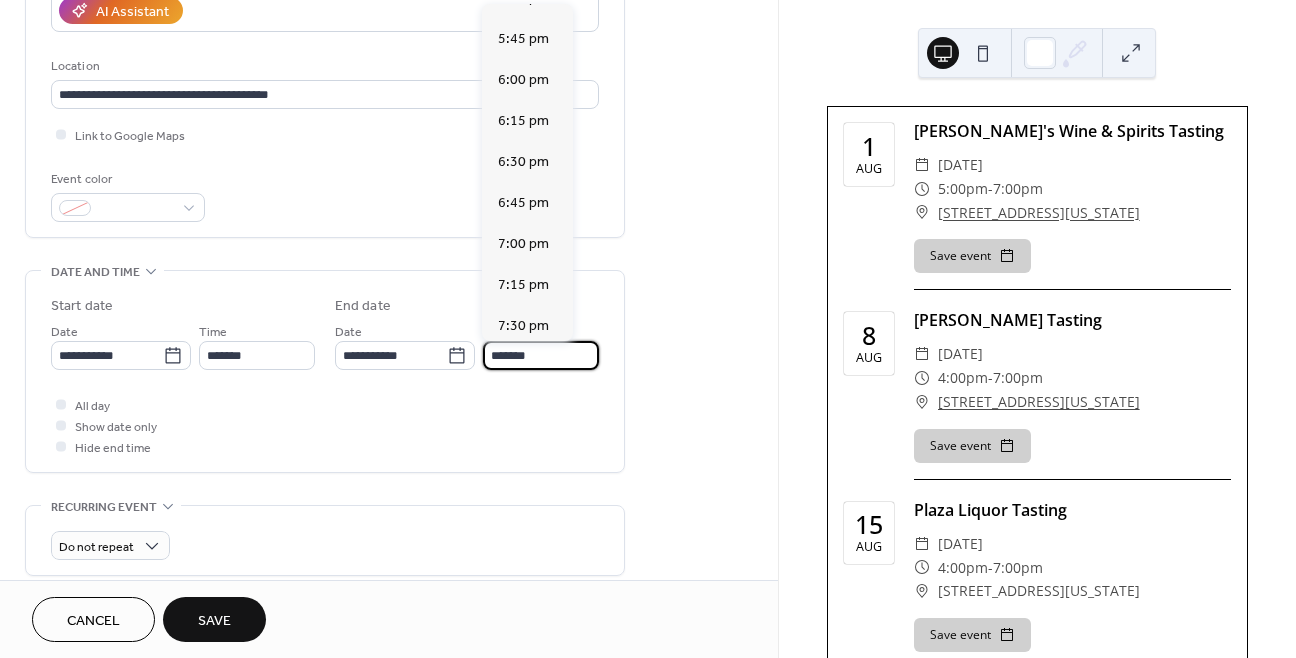 scroll, scrollTop: 245, scrollLeft: 0, axis: vertical 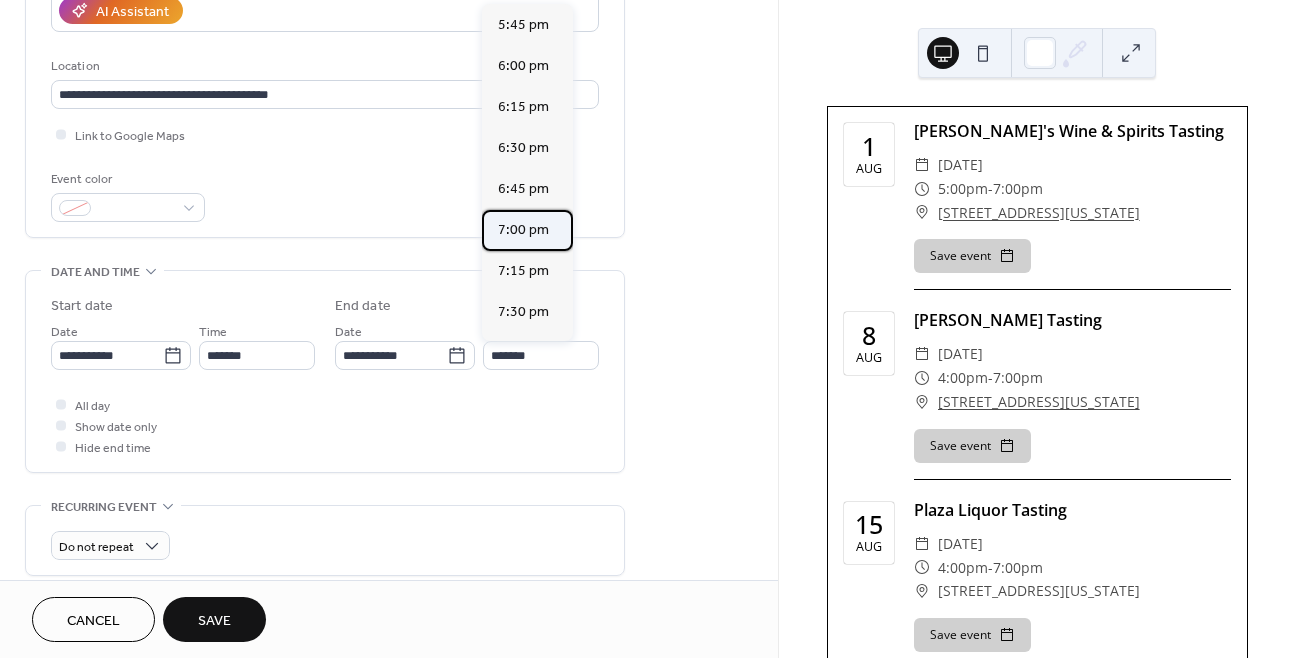 click on "7:00 pm" at bounding box center [523, 230] 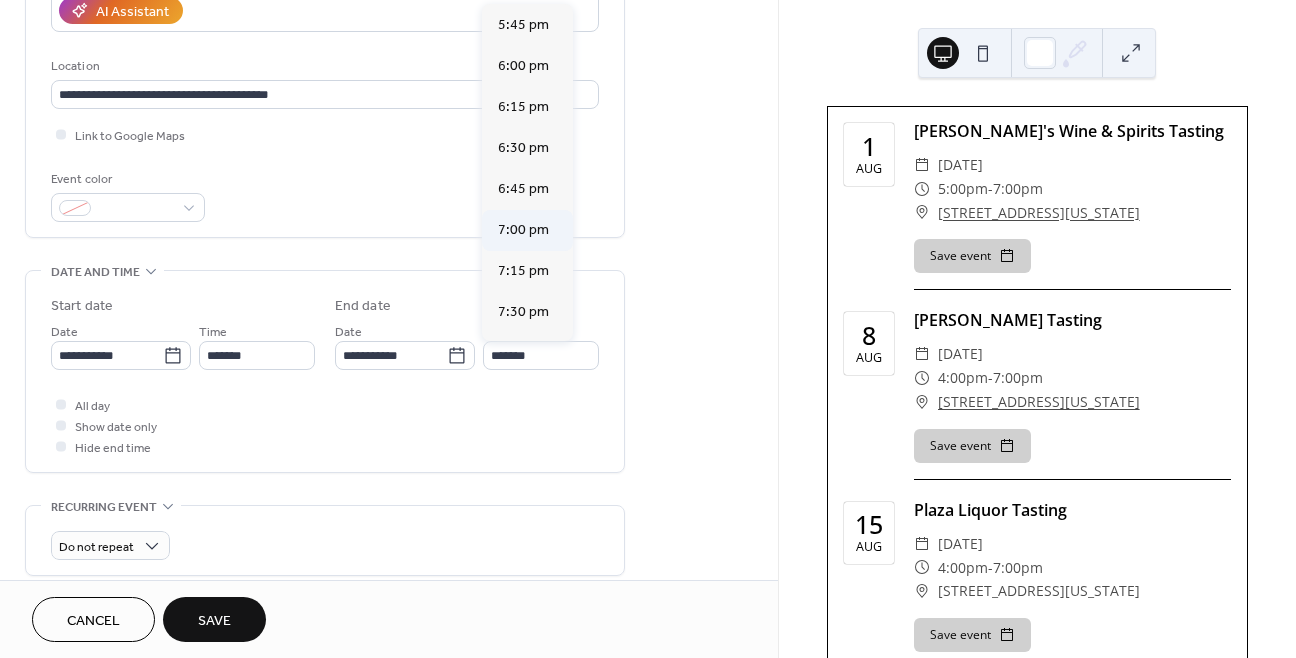type on "*******" 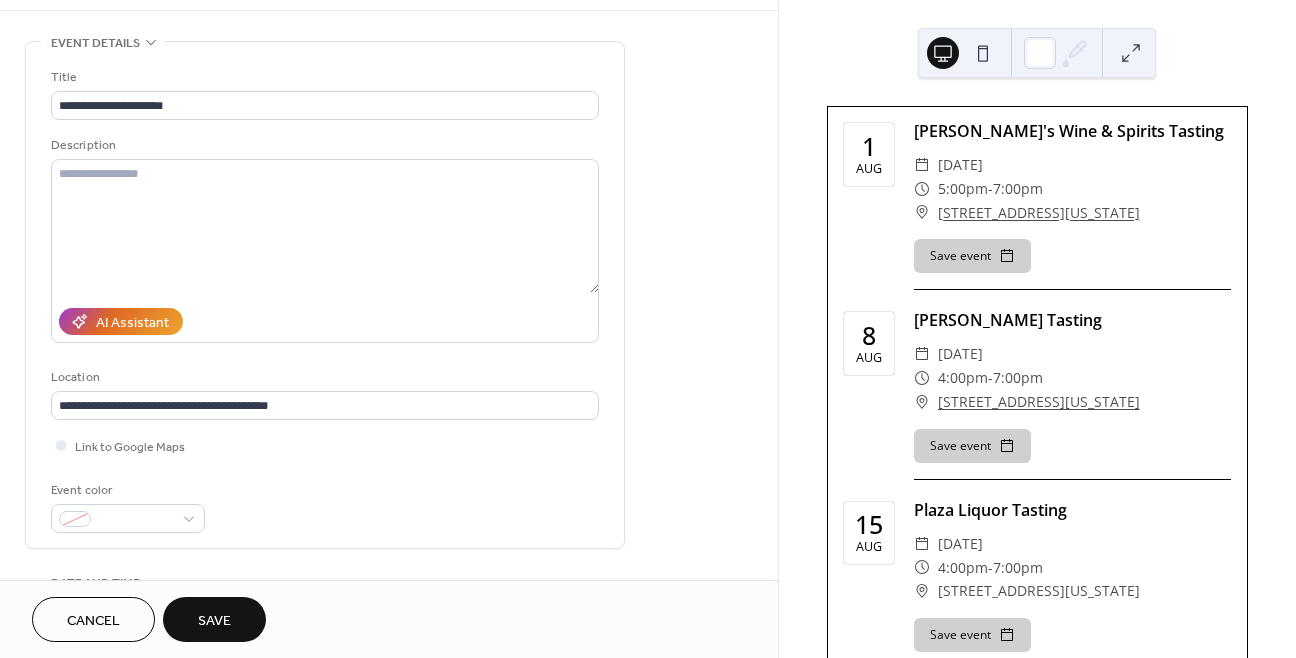 scroll, scrollTop: 0, scrollLeft: 0, axis: both 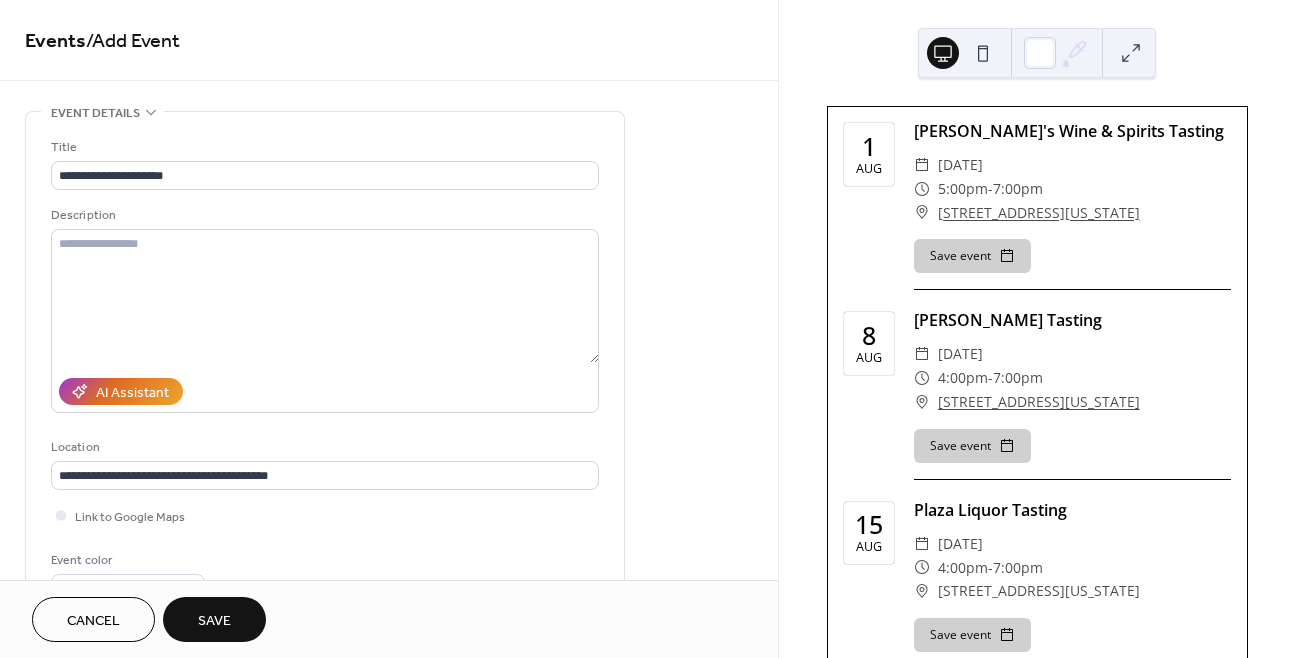 click on "Save" at bounding box center (214, 619) 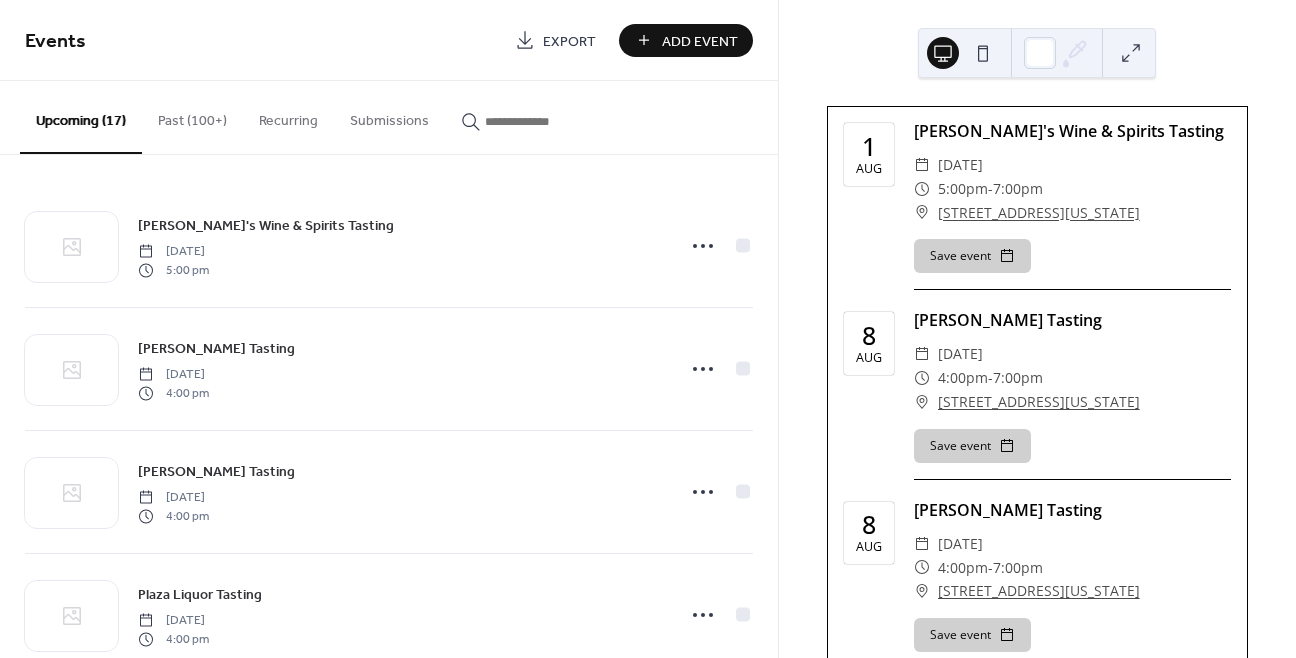 click on "Add Event" at bounding box center [700, 41] 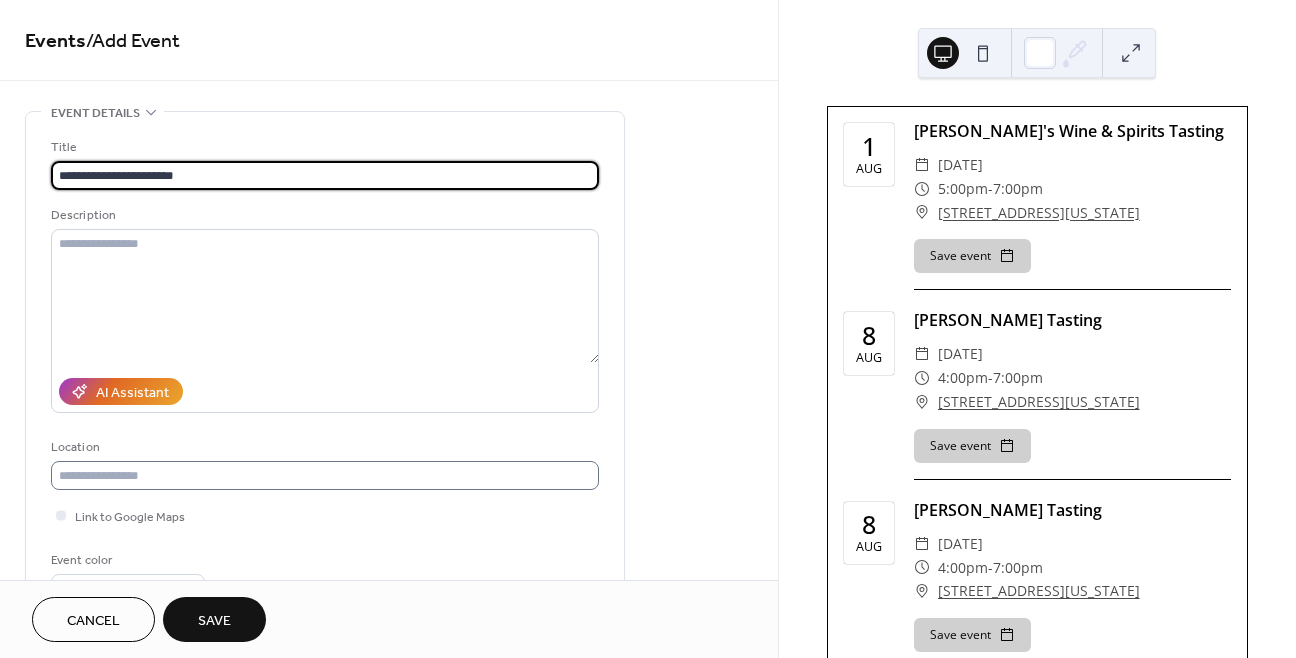 type on "**********" 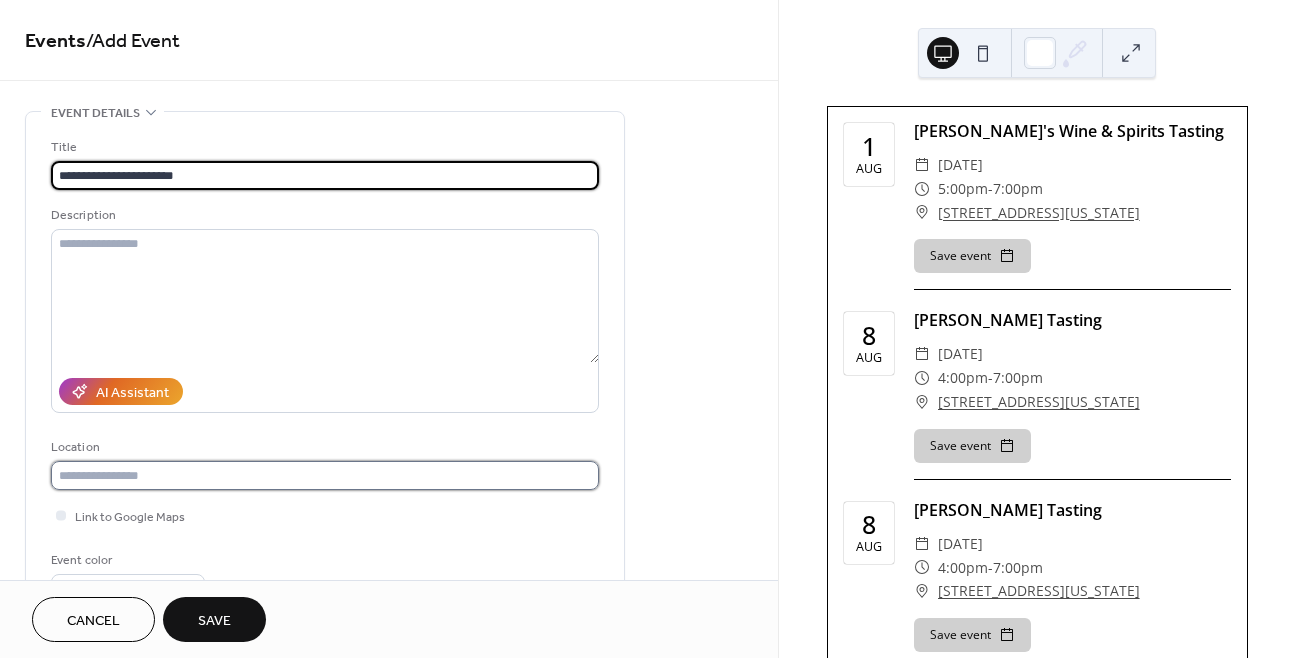 click at bounding box center [325, 475] 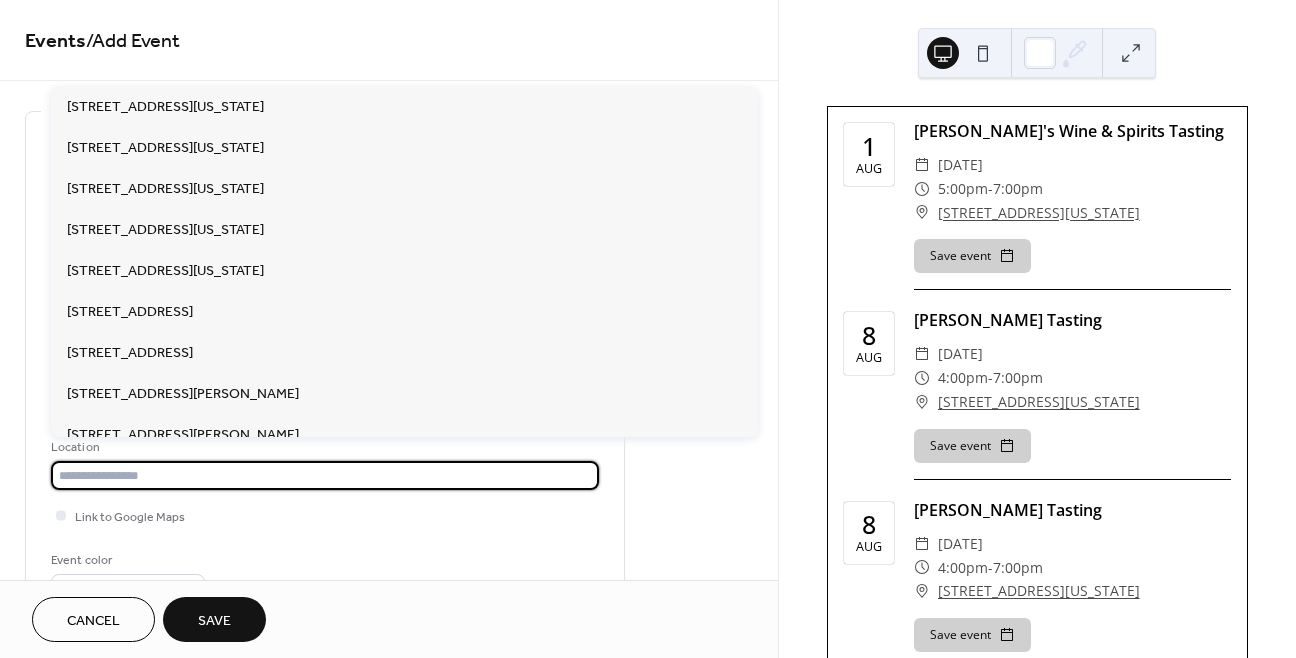 paste on "**********" 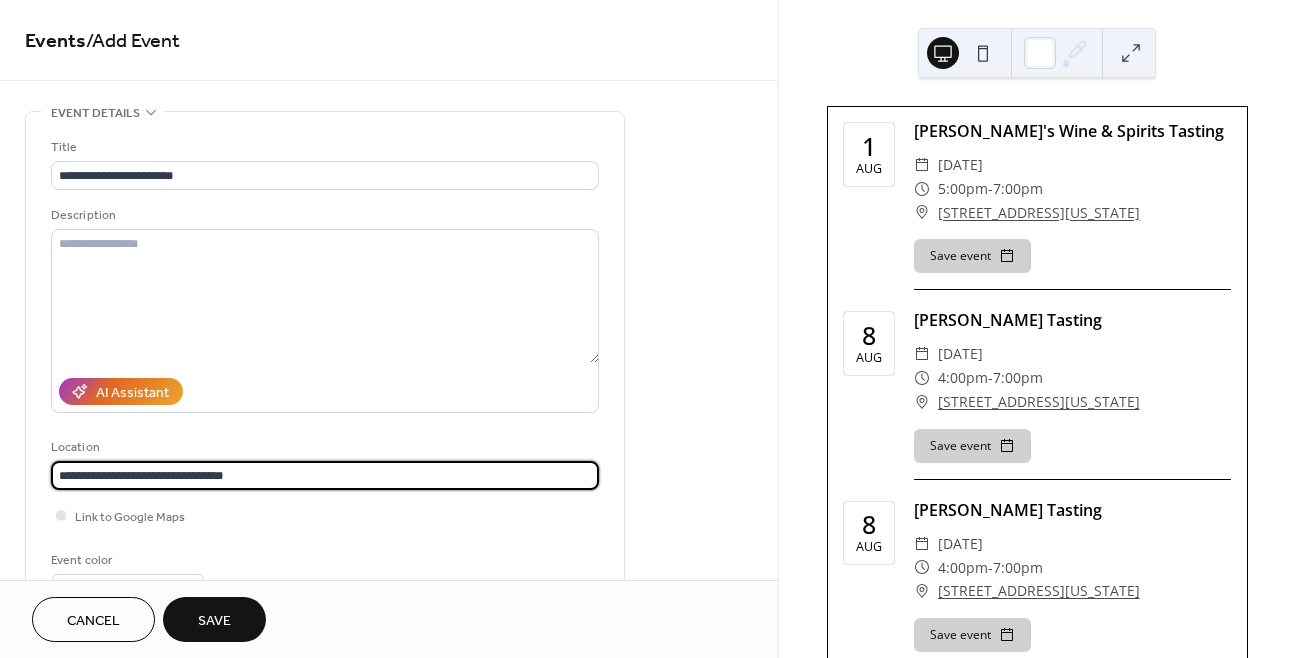 type on "**********" 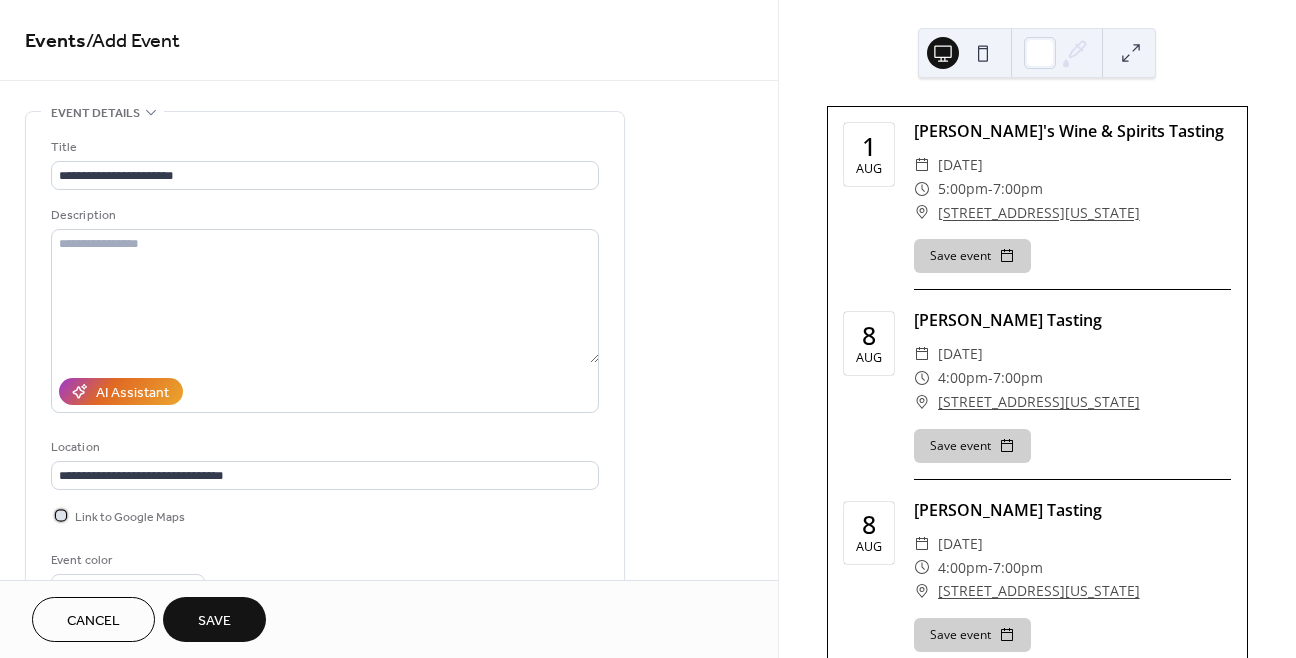 click at bounding box center (61, 515) 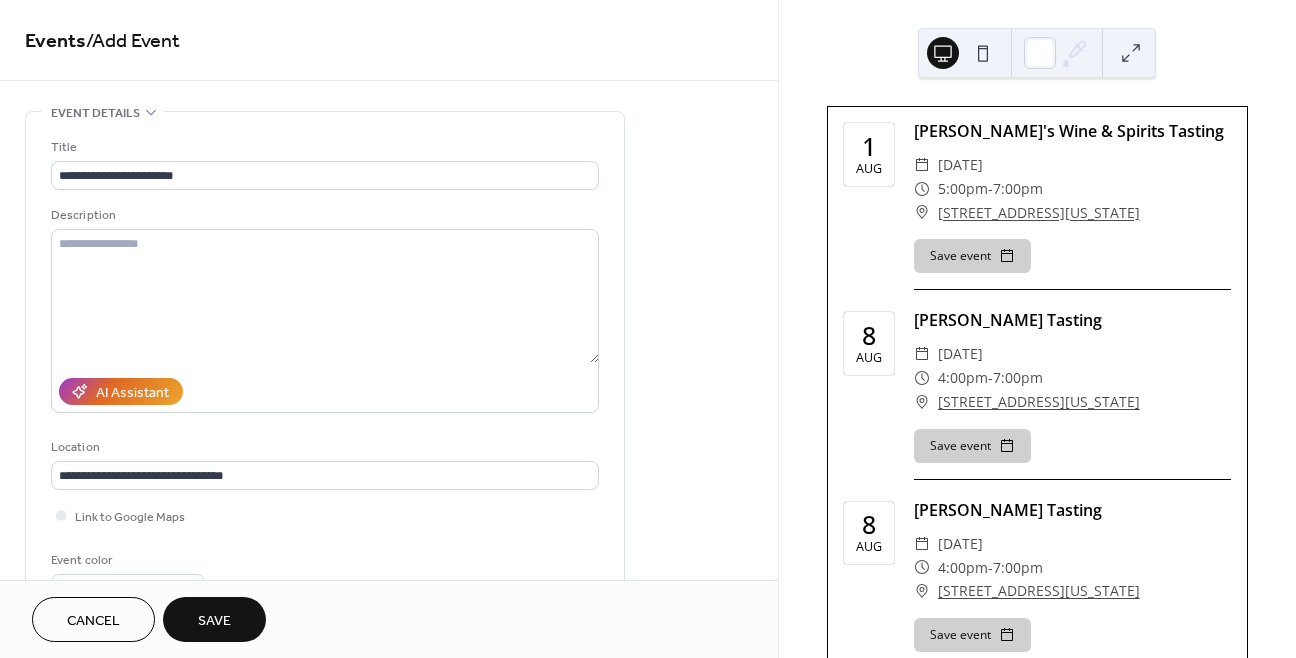 click on "**********" at bounding box center (389, 798) 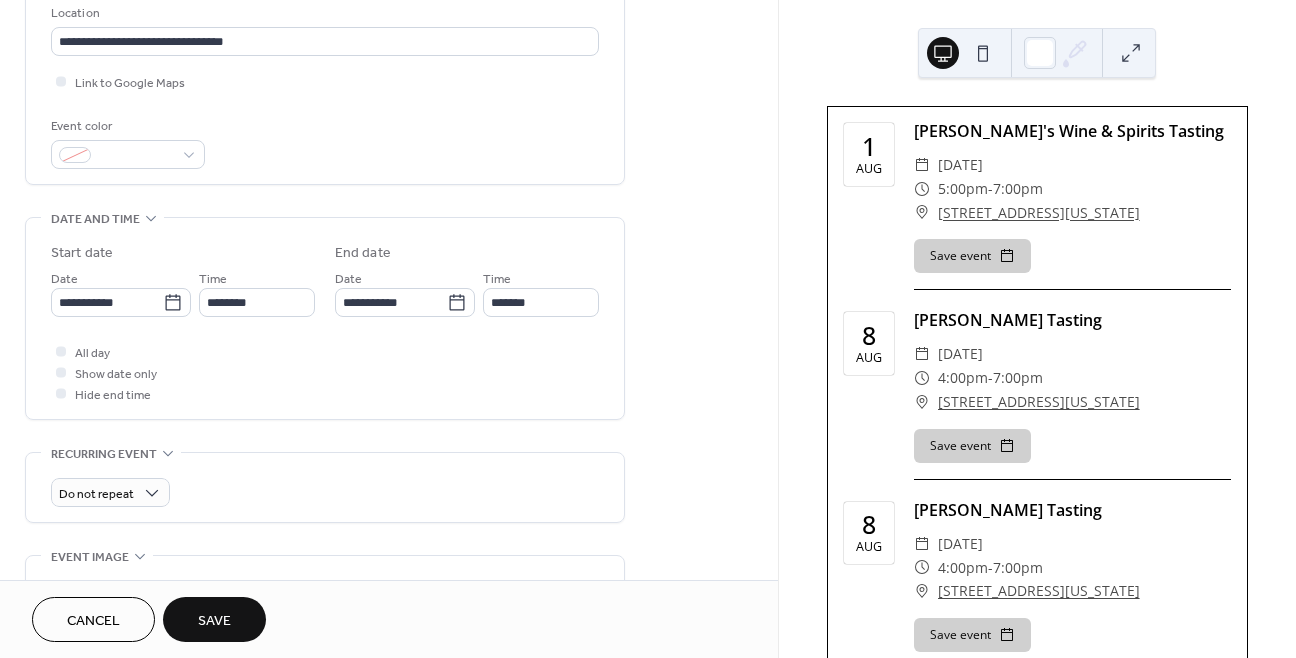 scroll, scrollTop: 443, scrollLeft: 0, axis: vertical 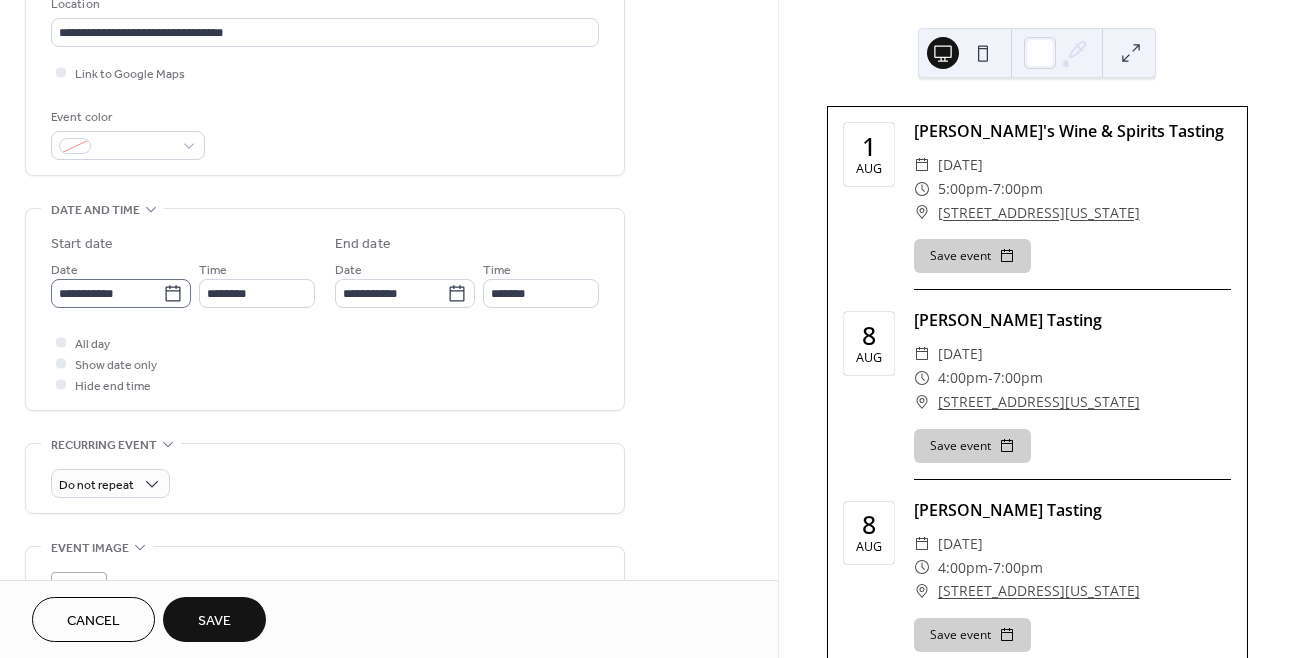 click 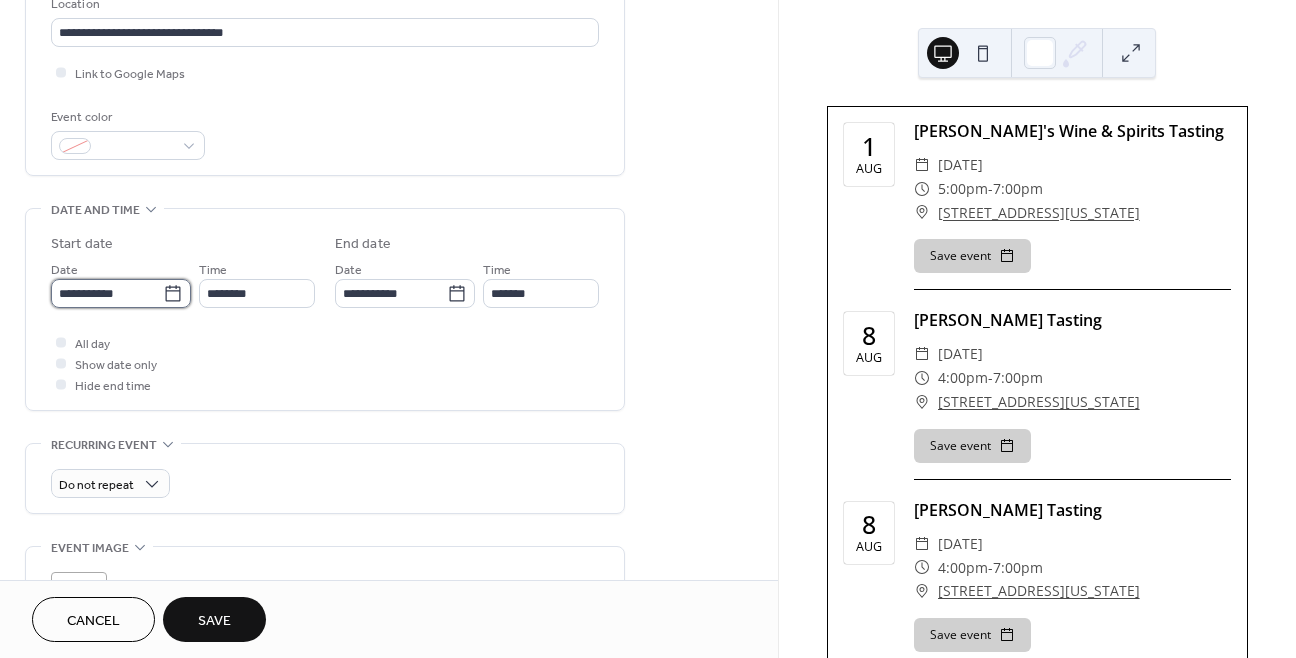 click on "**********" at bounding box center [107, 293] 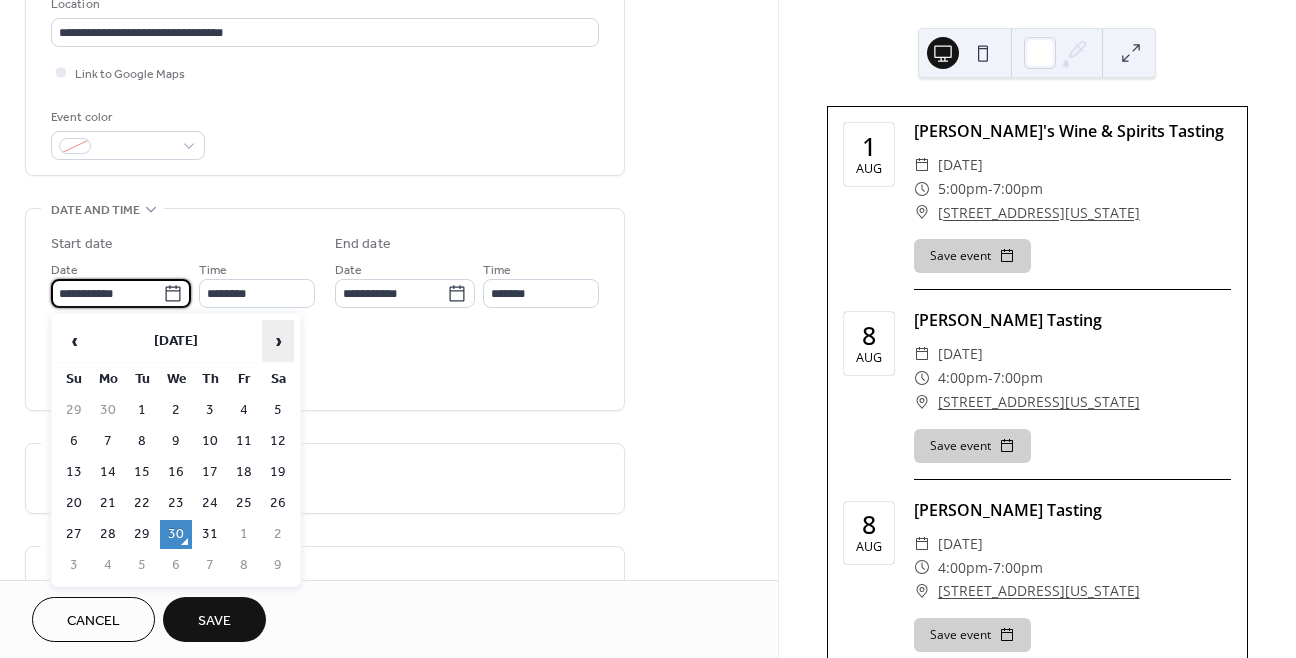click on "›" at bounding box center [278, 341] 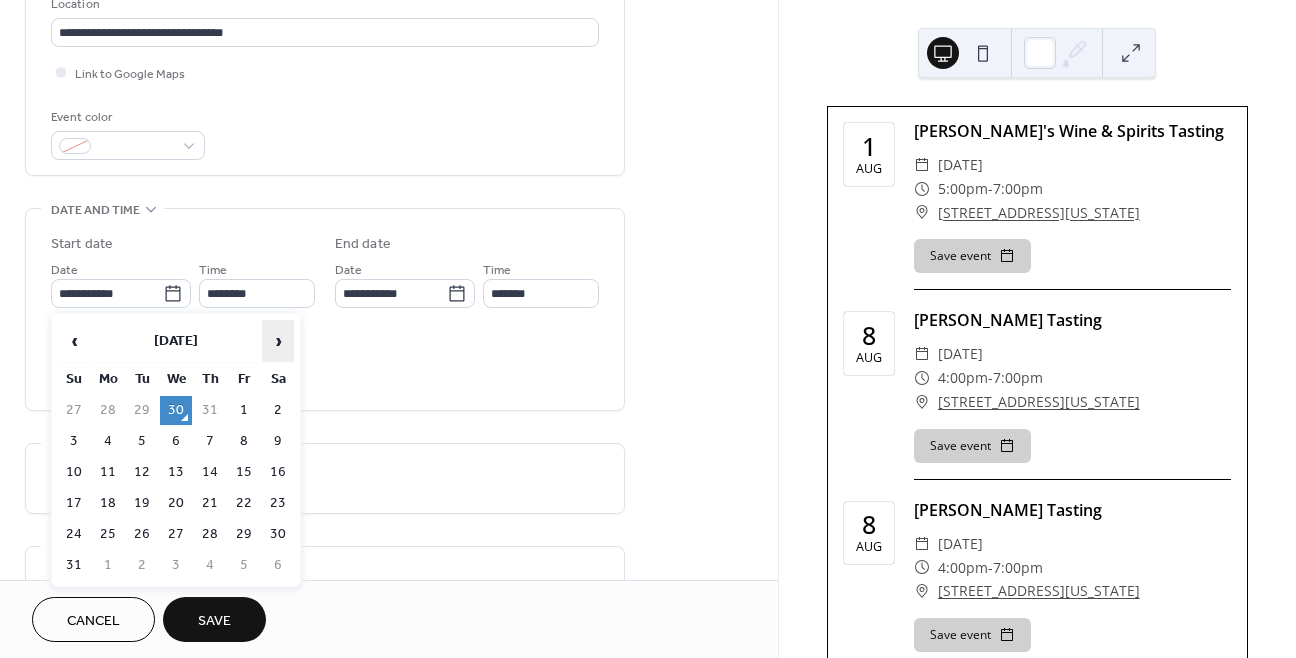click on "›" at bounding box center [278, 341] 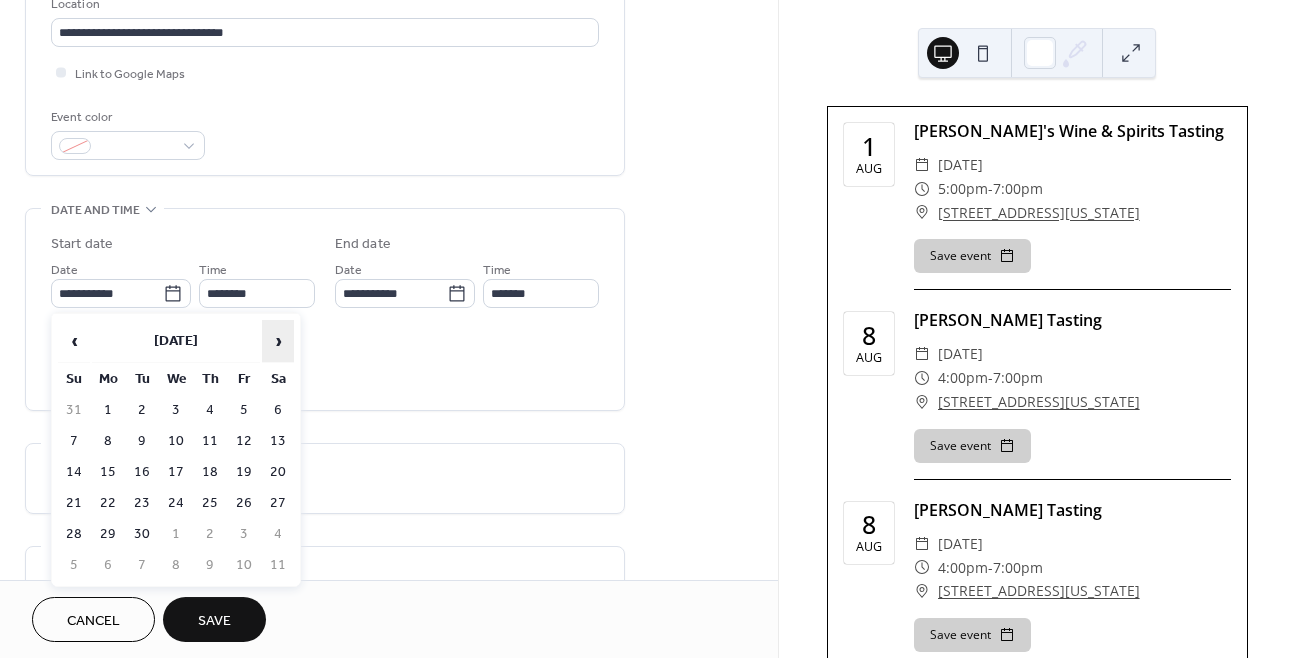 click on "›" at bounding box center (278, 341) 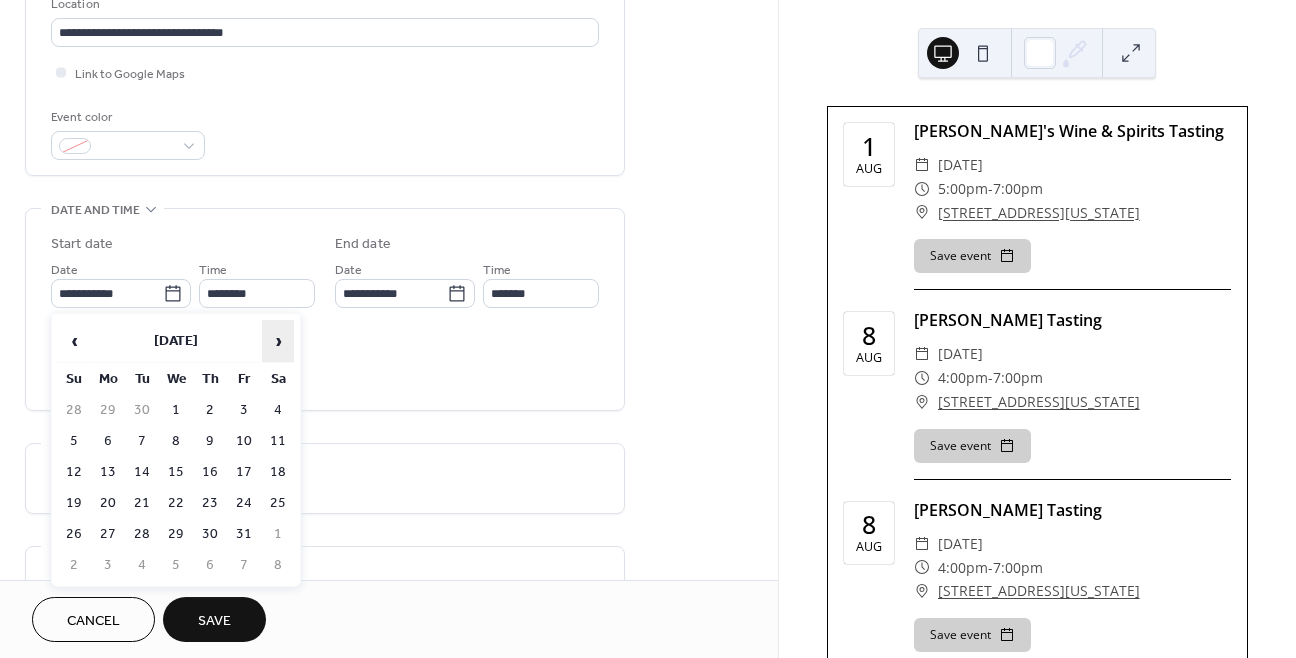 click on "›" at bounding box center [278, 341] 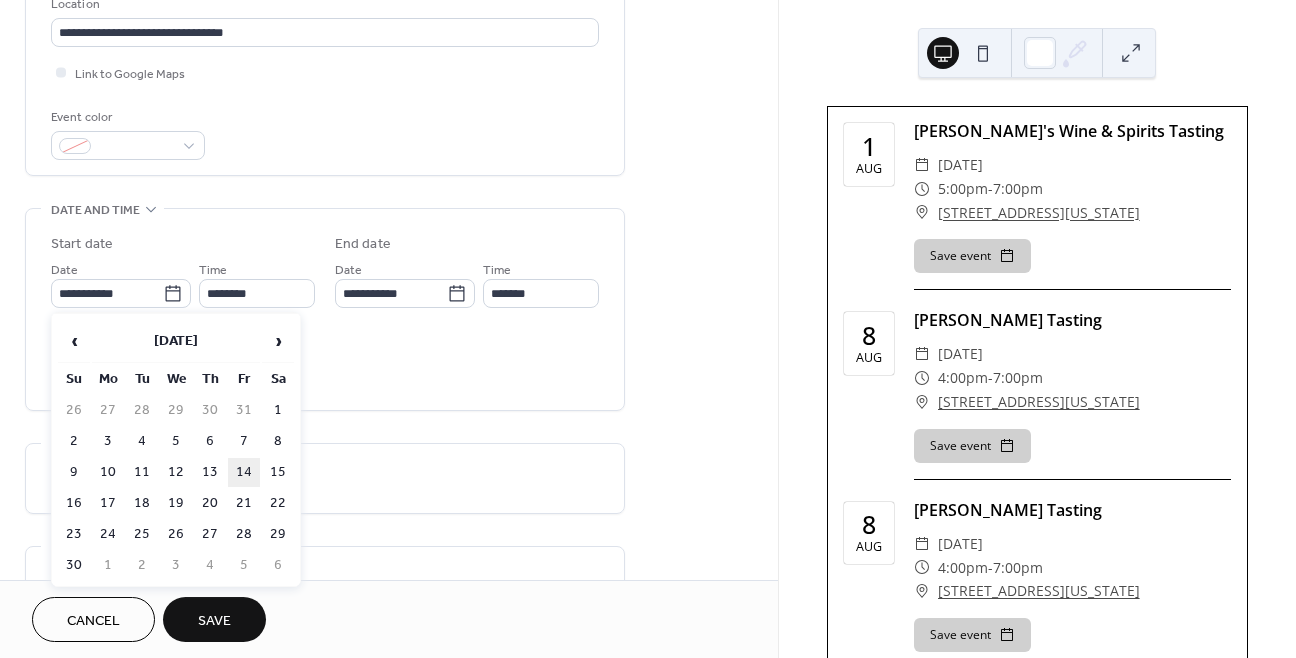 click on "14" at bounding box center (244, 472) 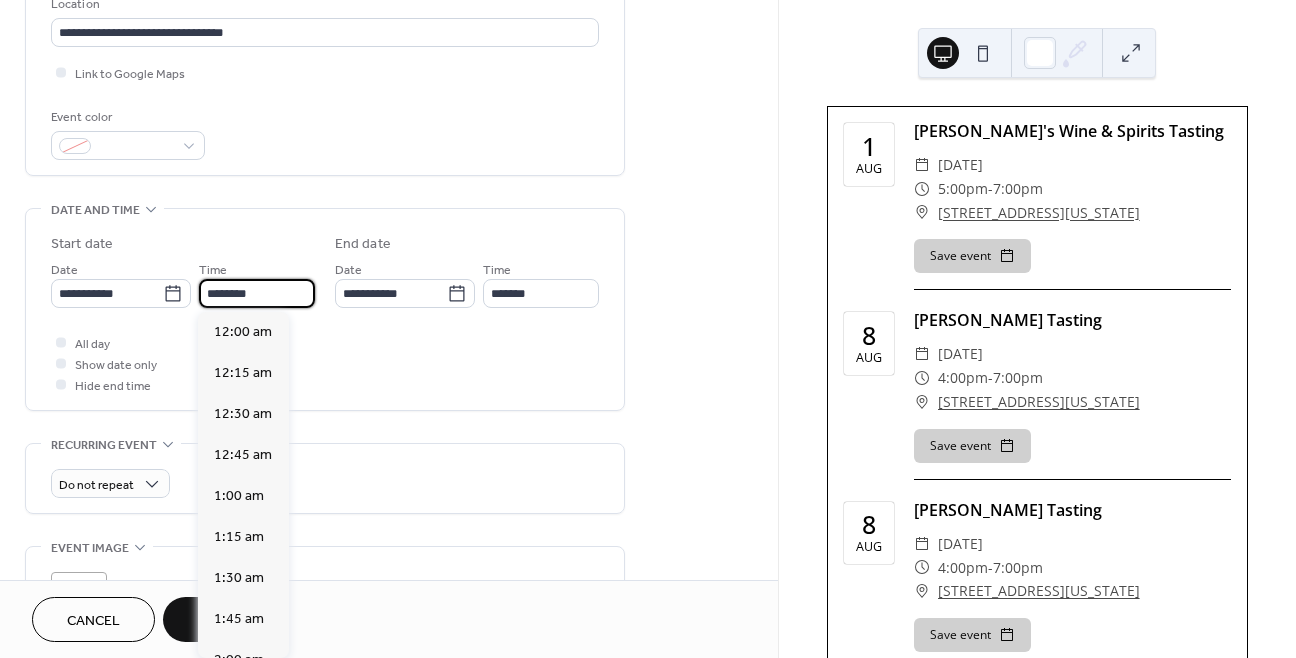 click on "********" at bounding box center (257, 293) 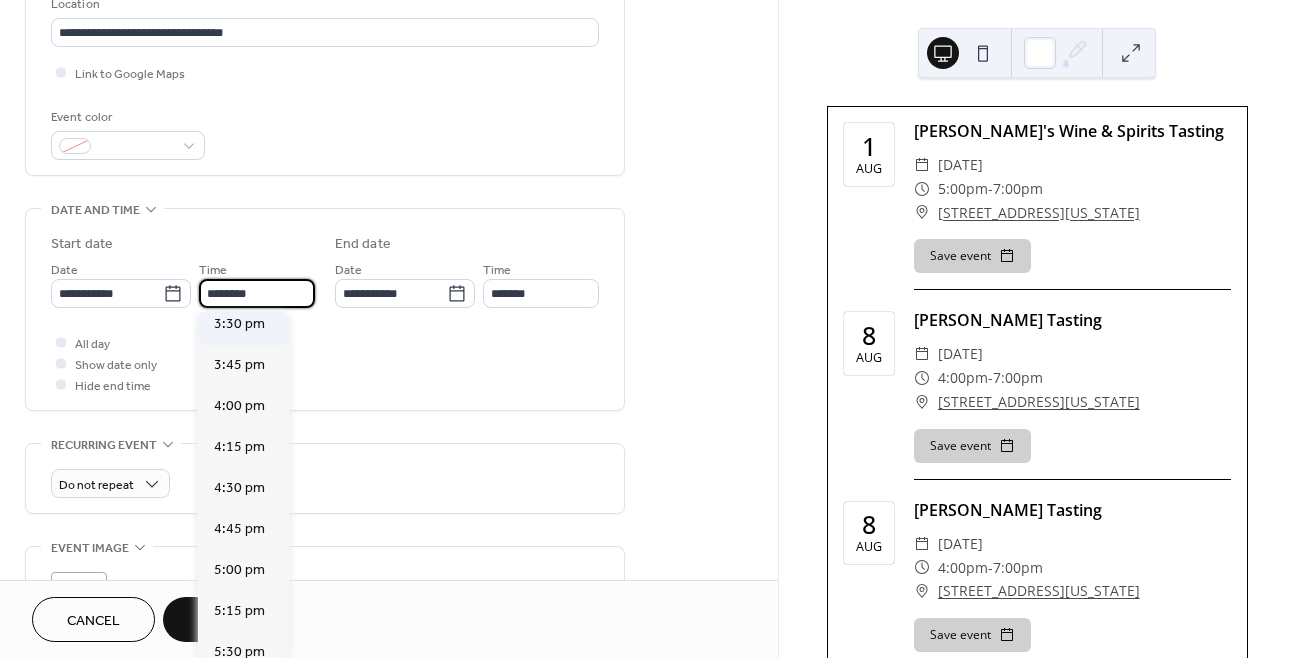 scroll, scrollTop: 2556, scrollLeft: 0, axis: vertical 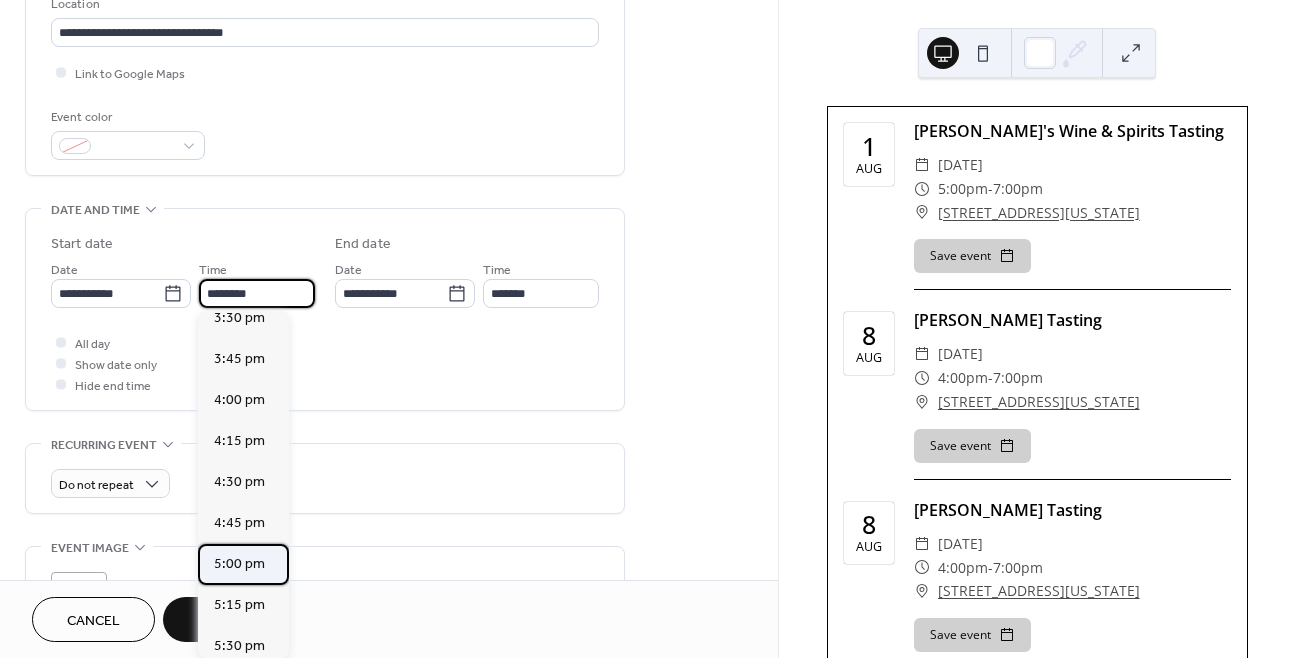click on "5:00 pm" at bounding box center (239, 564) 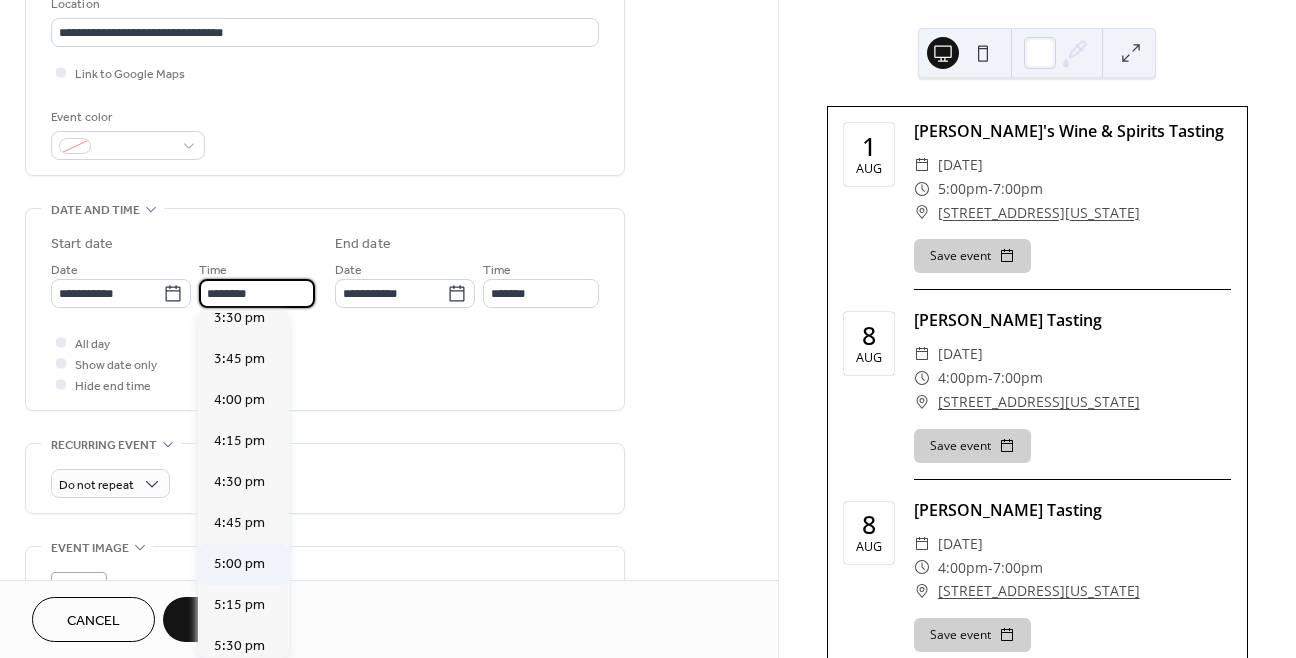 type on "*******" 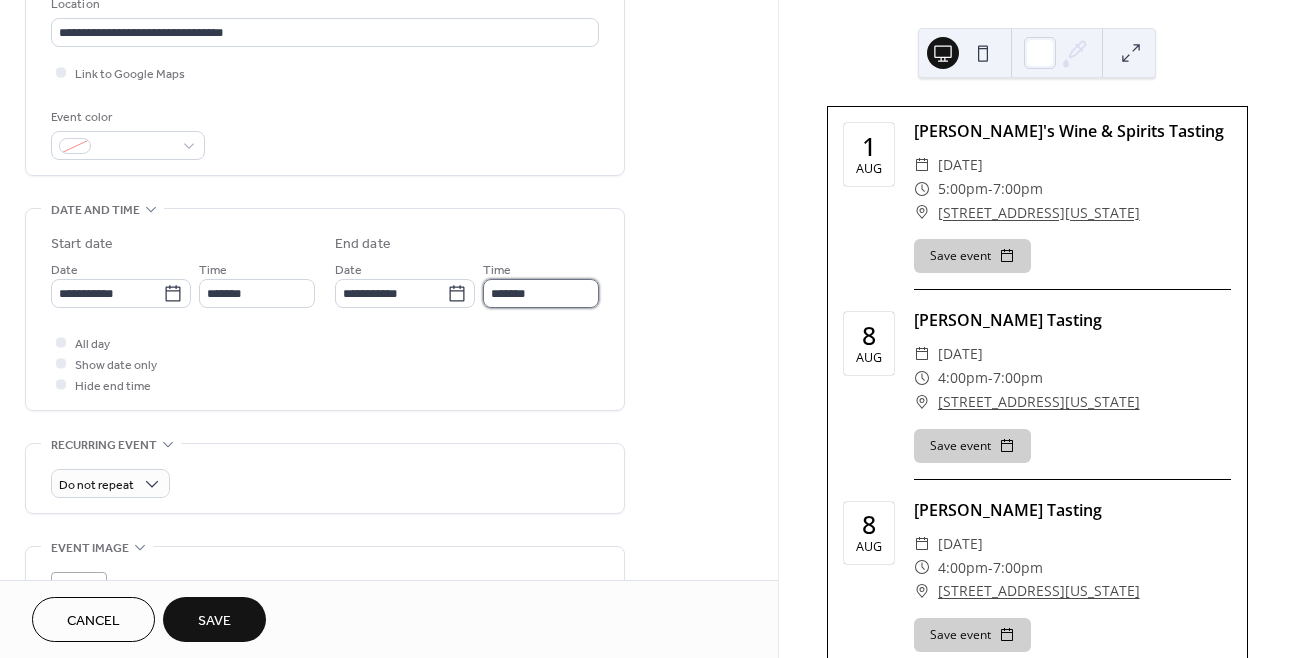 click on "*******" at bounding box center (541, 293) 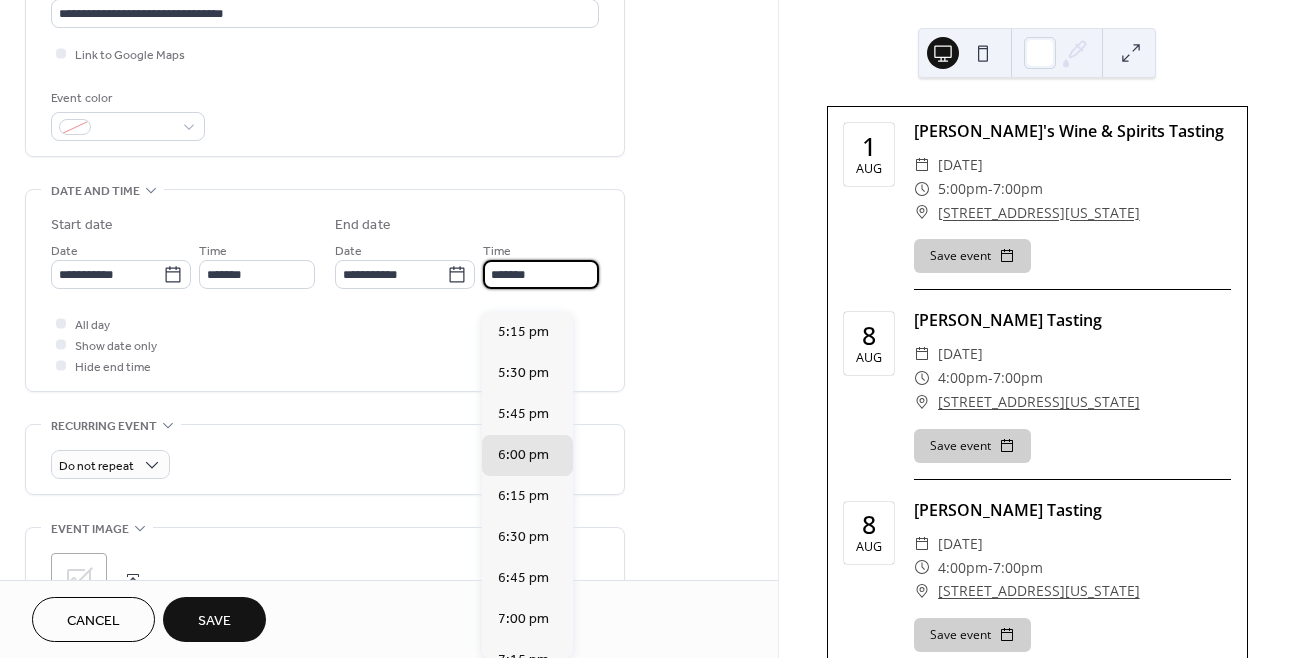 scroll, scrollTop: 471, scrollLeft: 0, axis: vertical 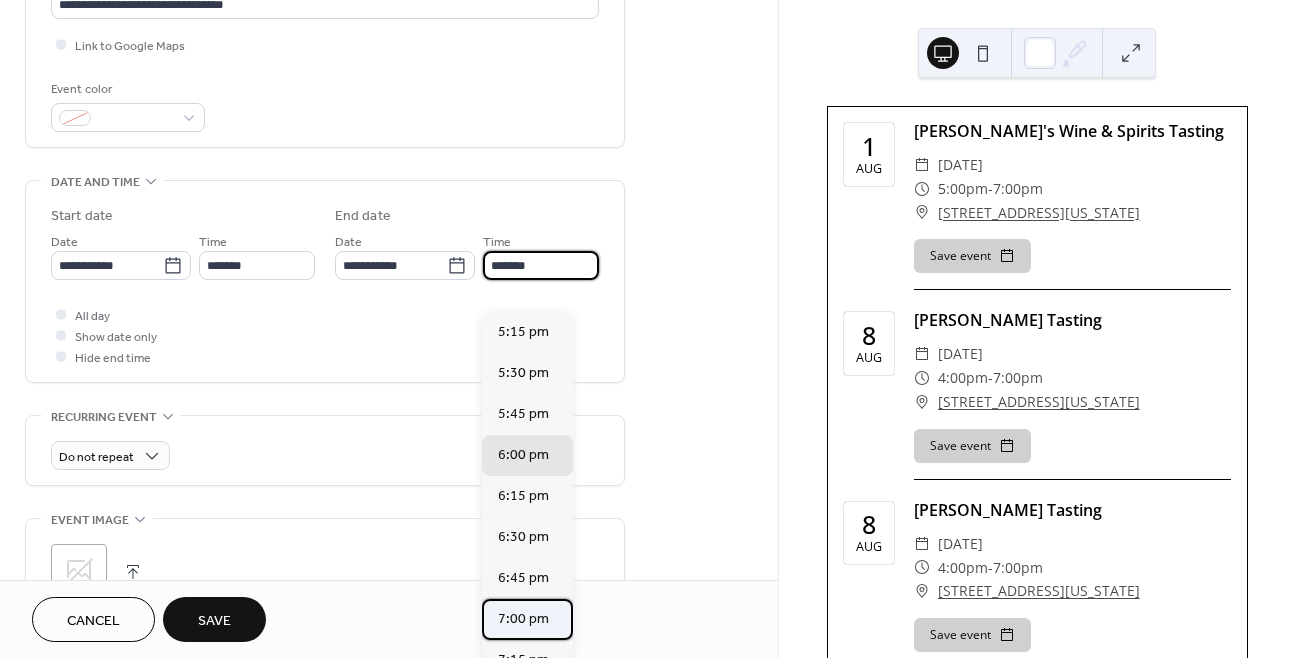 click on "7:00 pm" at bounding box center [523, 619] 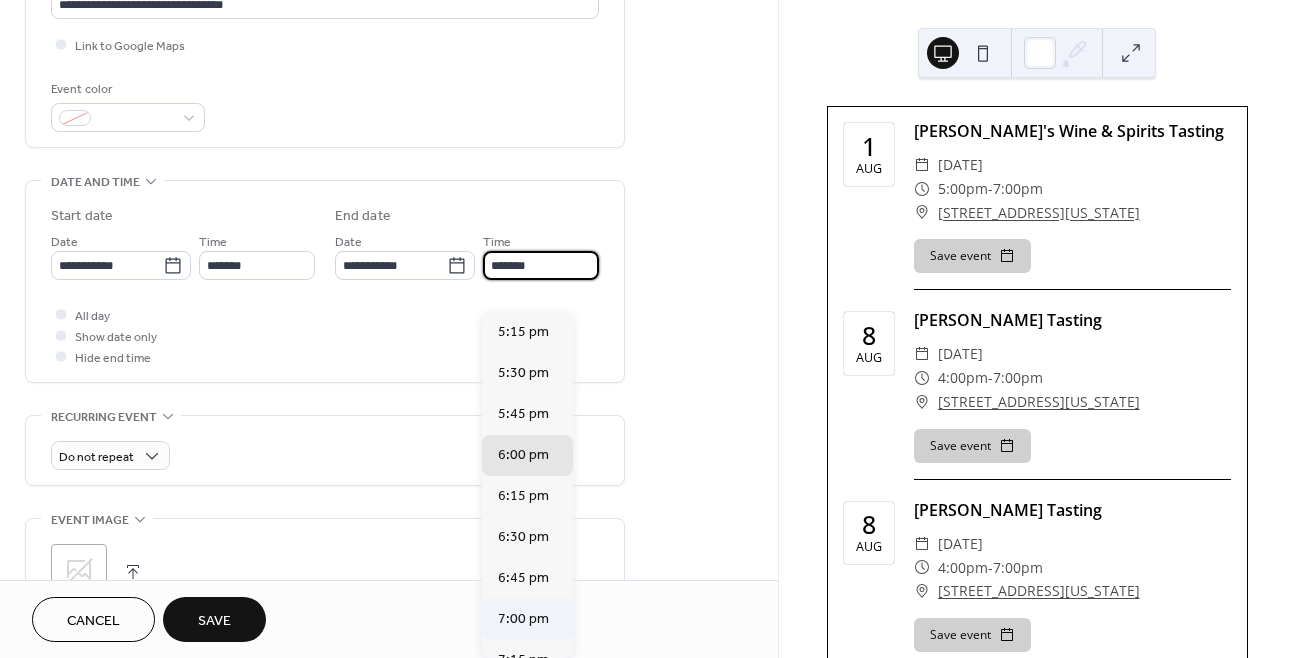 type on "*******" 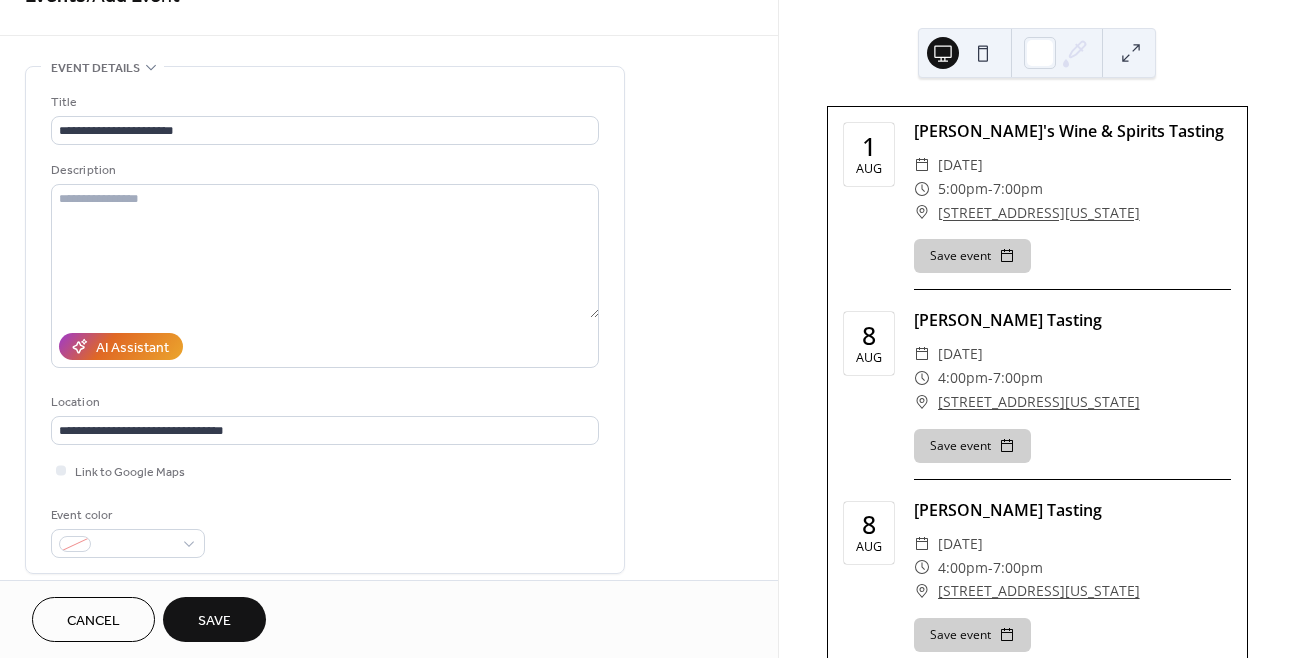 scroll, scrollTop: 0, scrollLeft: 0, axis: both 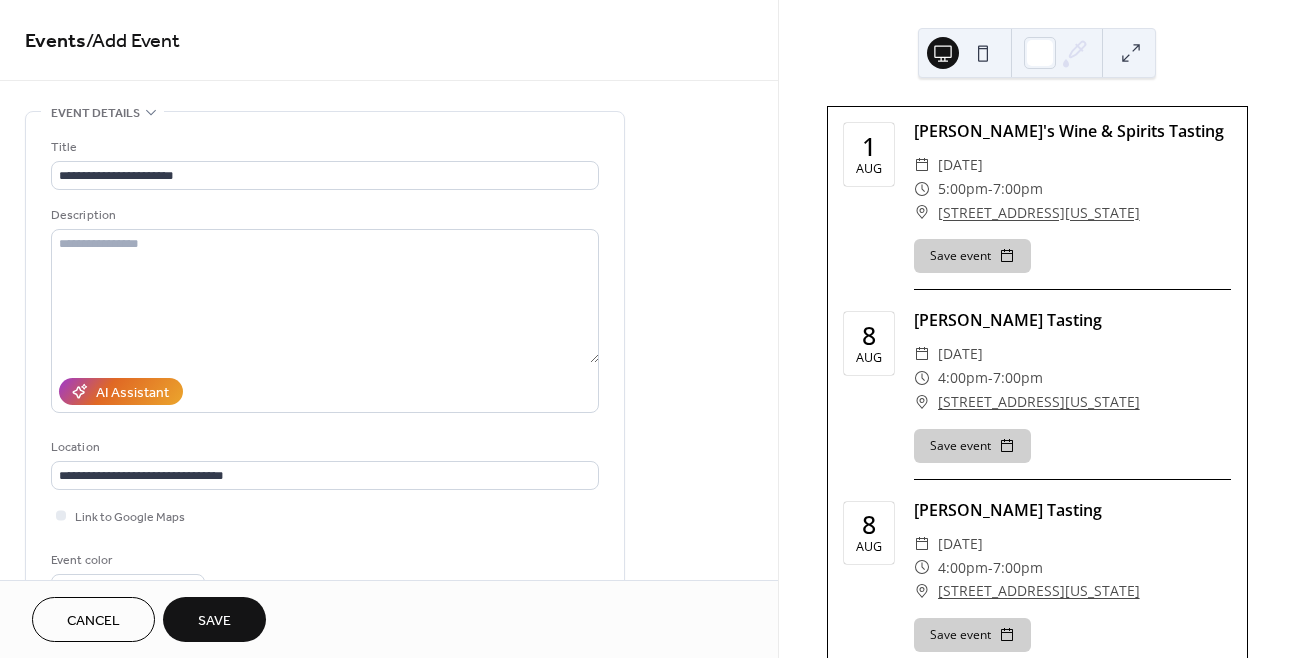click on "Save" at bounding box center [214, 621] 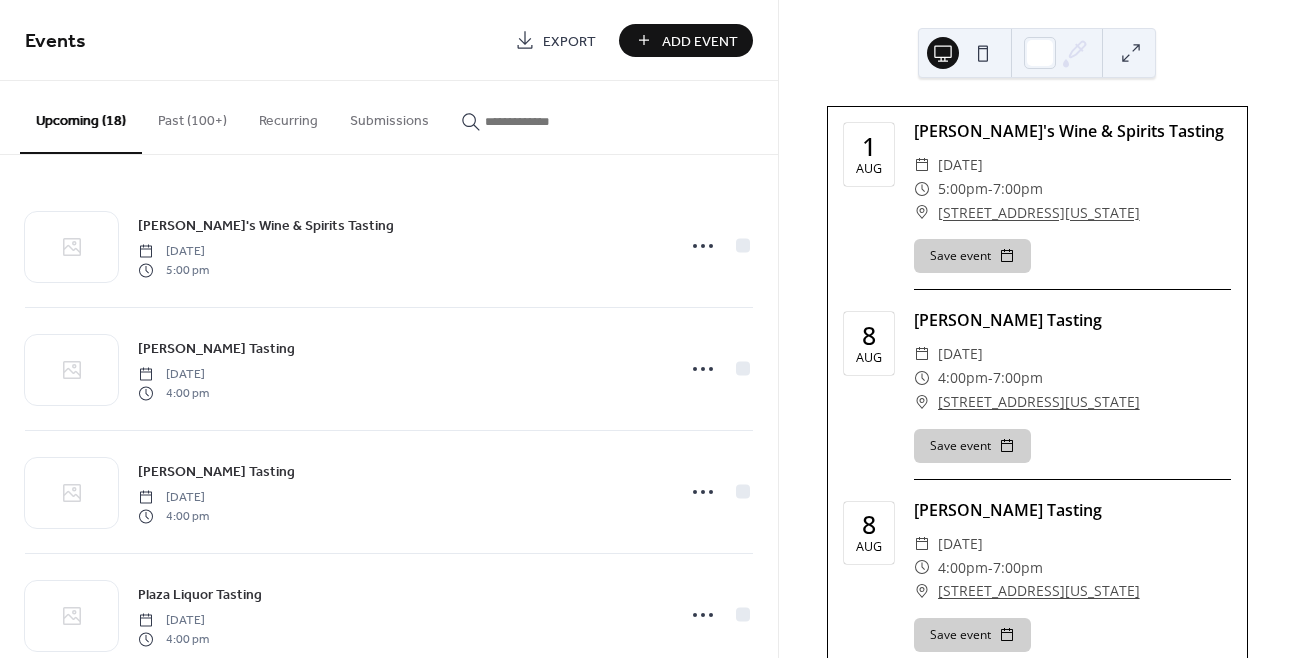 click on "Add Event" at bounding box center (700, 41) 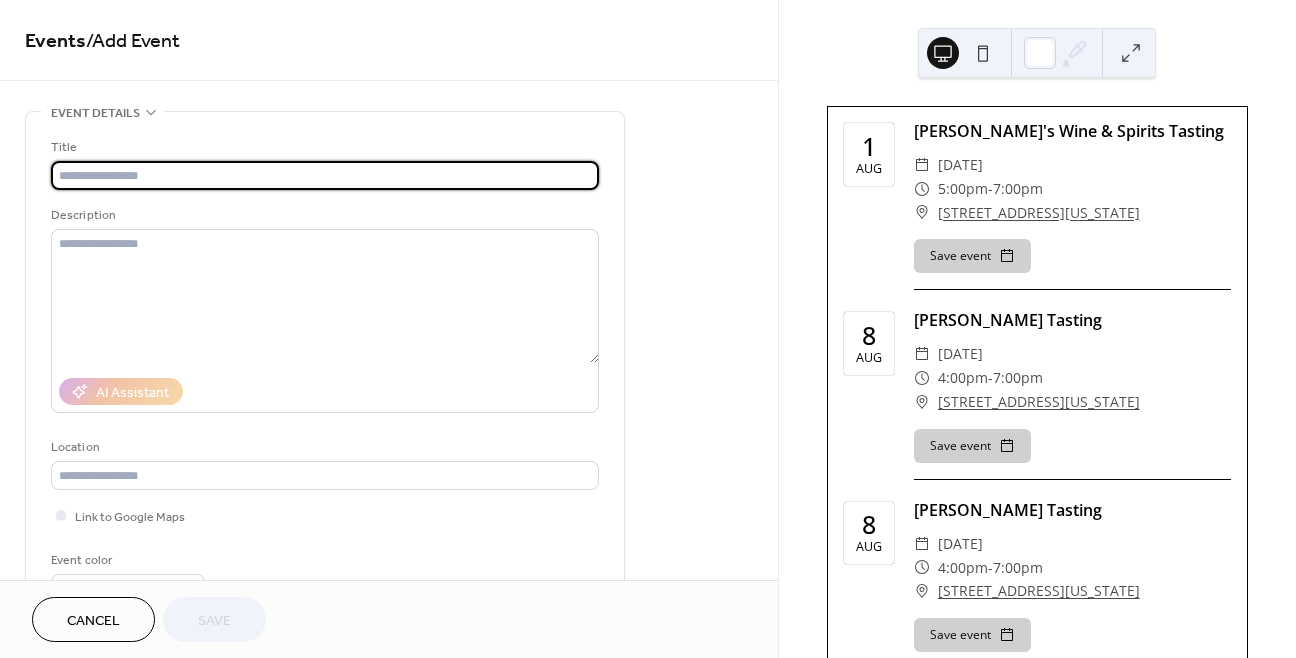 type on "*" 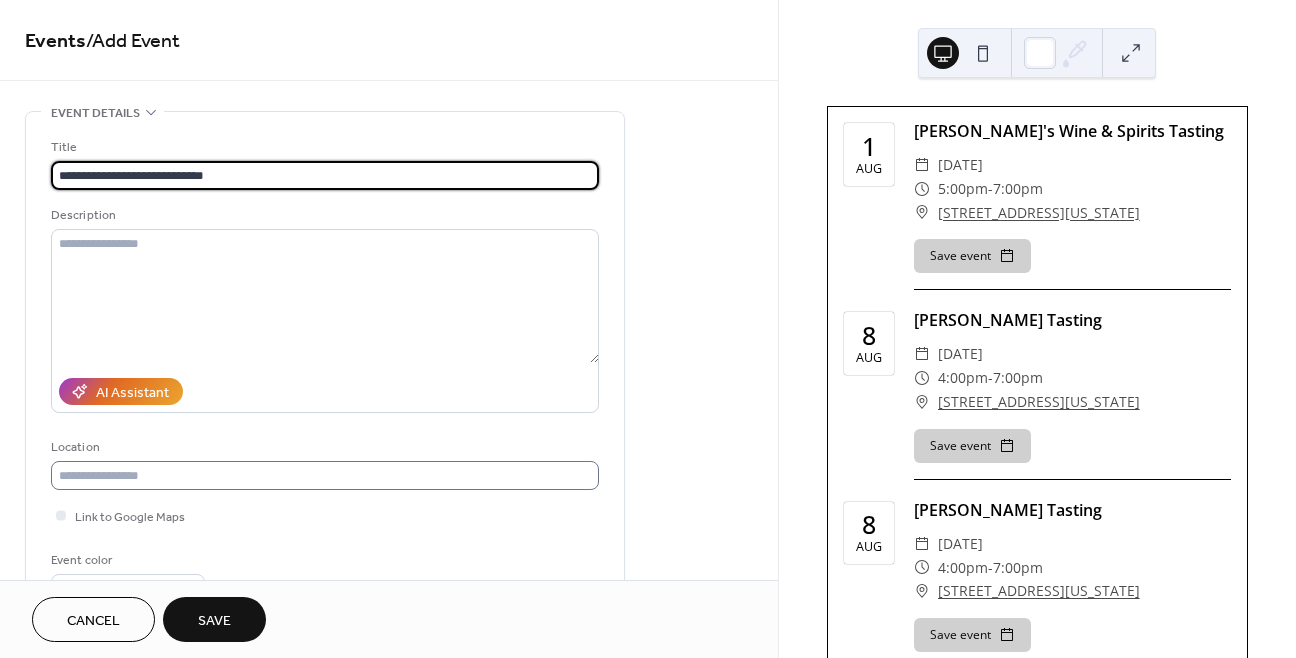 type on "**********" 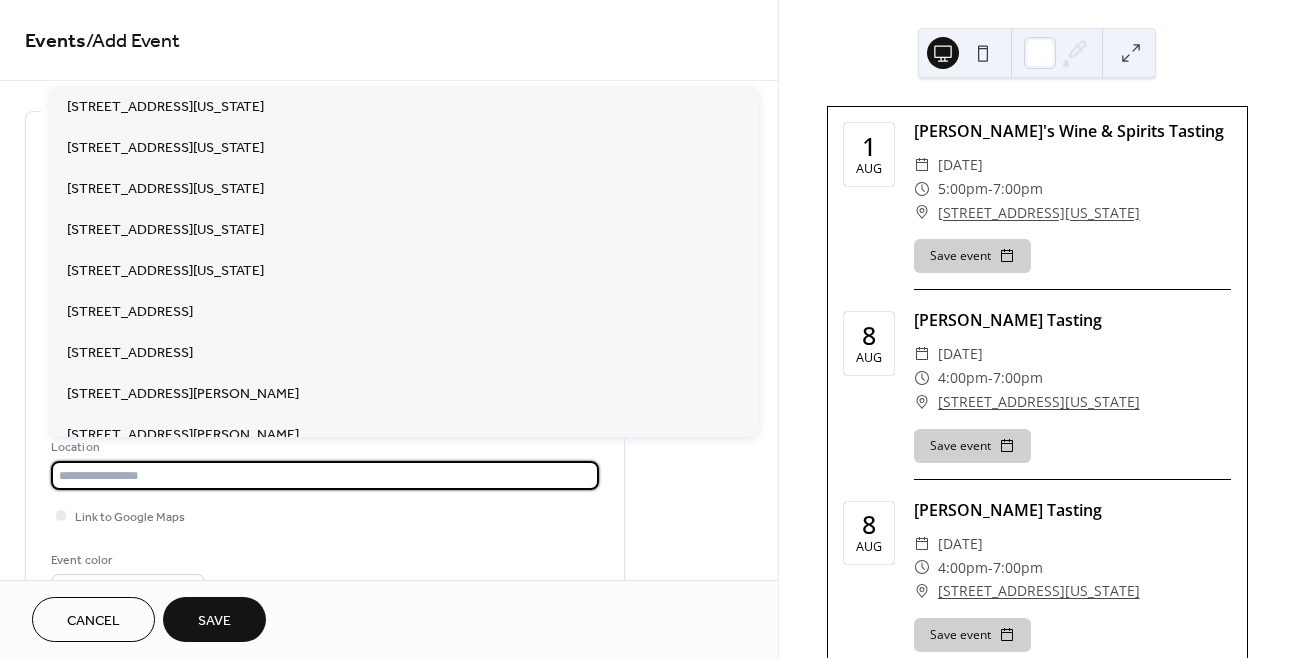 click at bounding box center (325, 475) 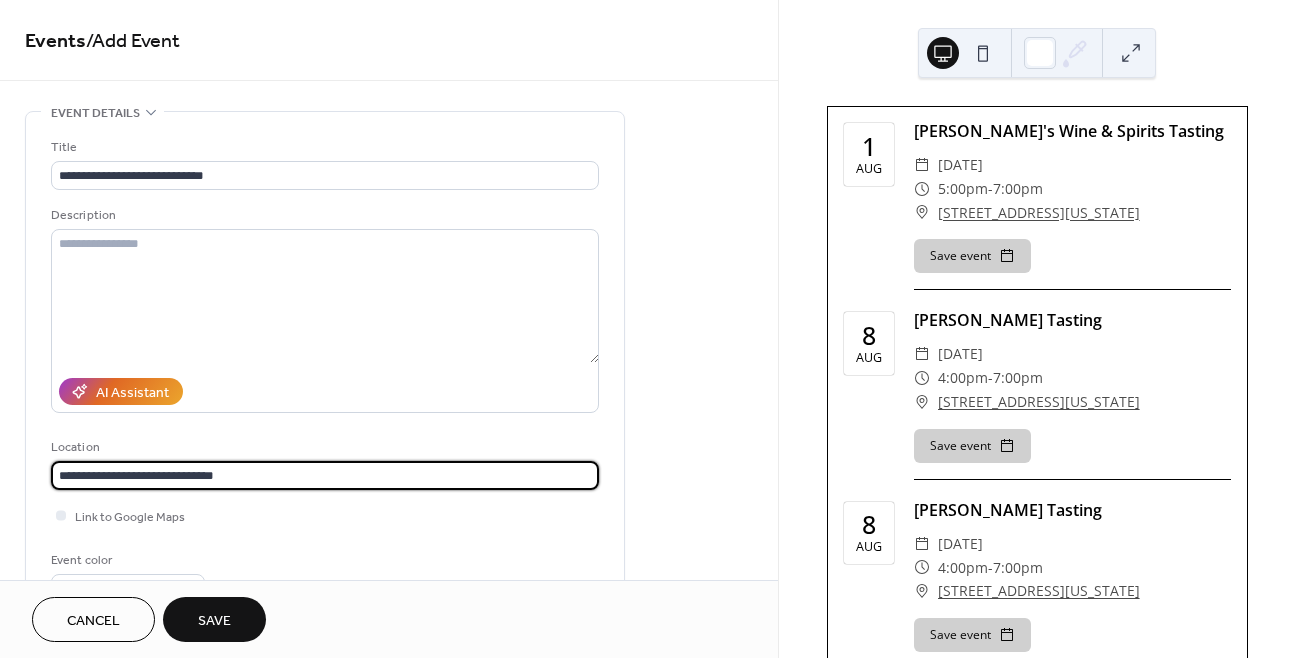 click on "**********" at bounding box center [325, 475] 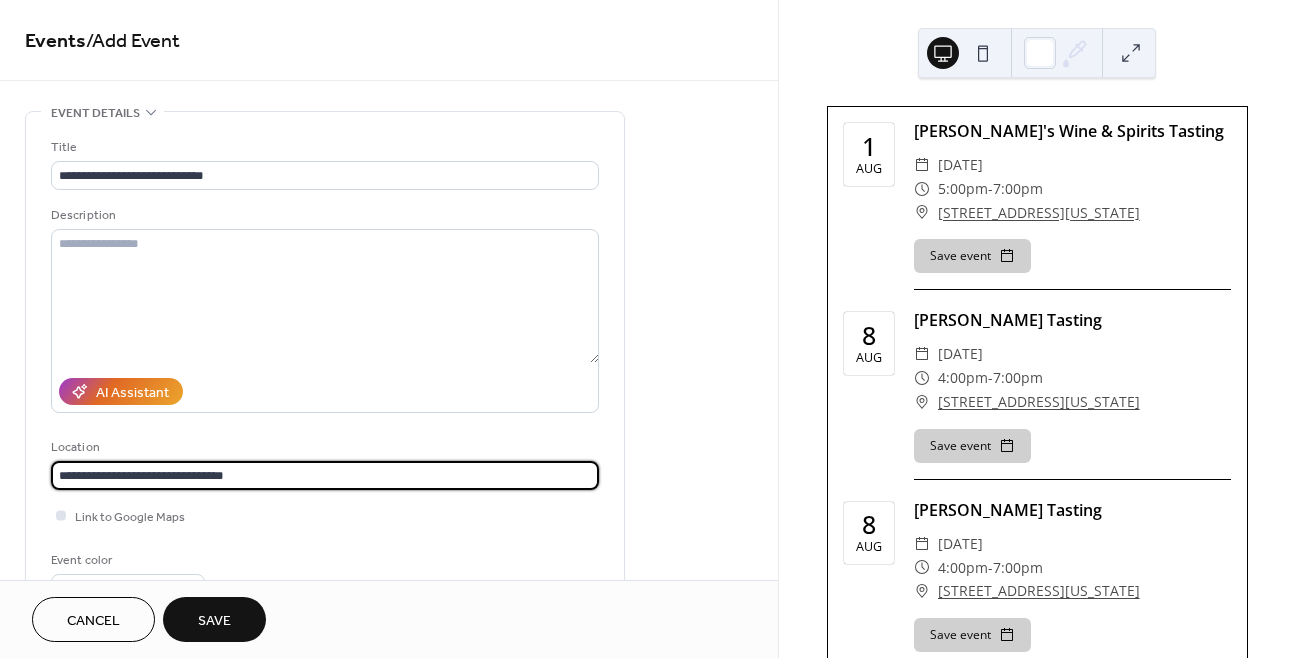 type on "**********" 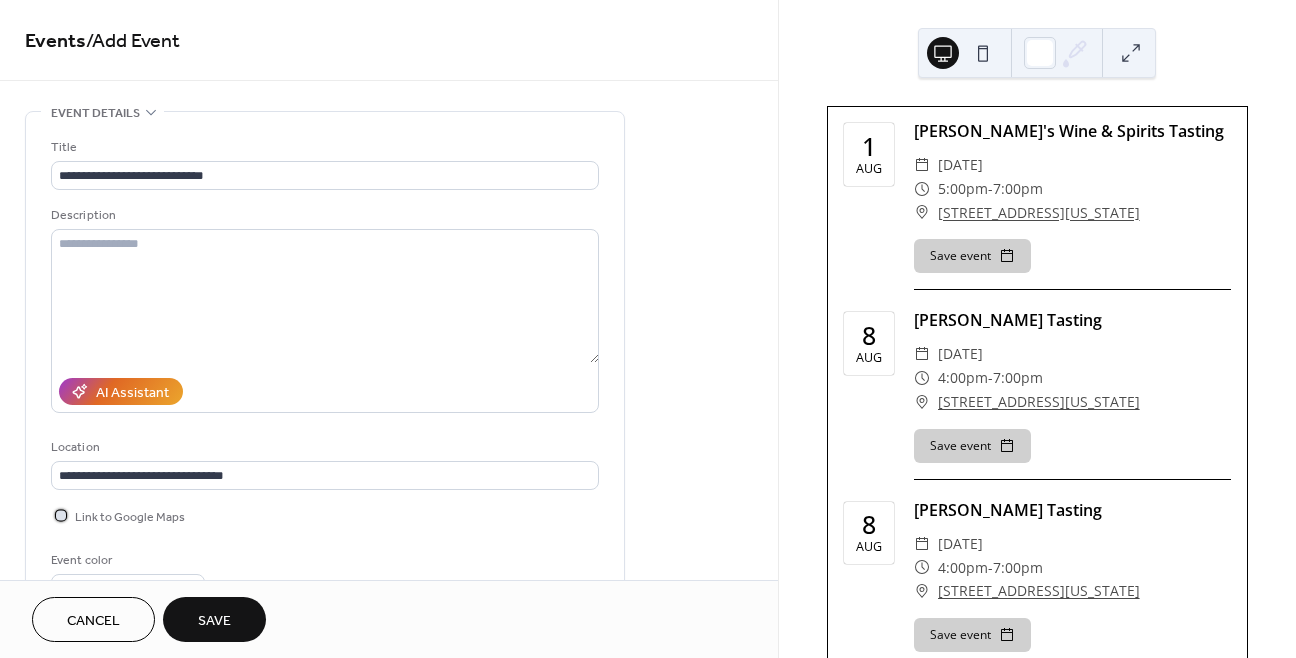 click on "Link to Google Maps" at bounding box center (130, 517) 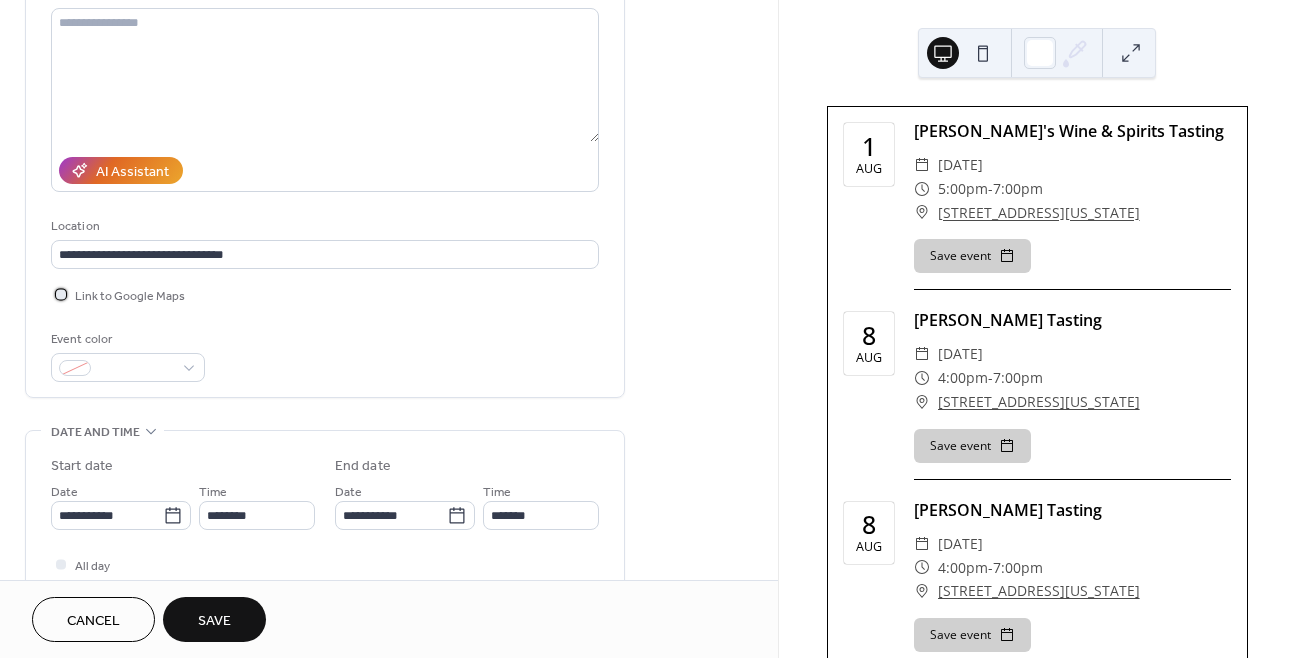 scroll, scrollTop: 218, scrollLeft: 0, axis: vertical 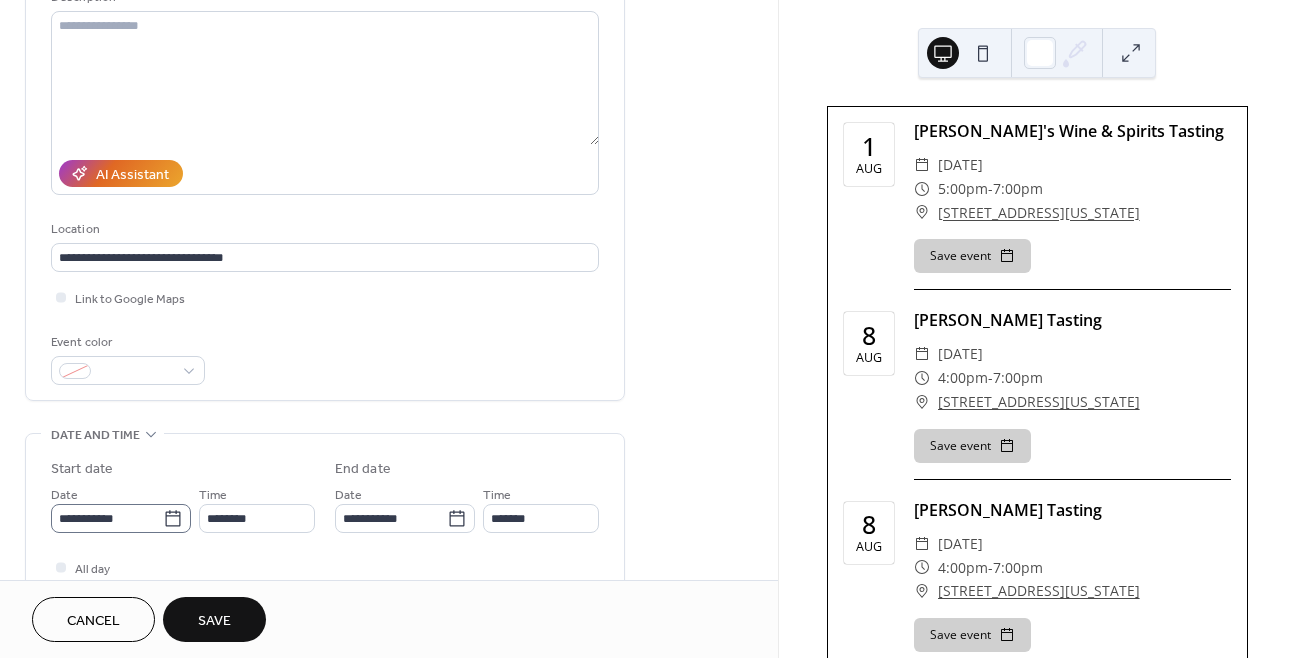 click 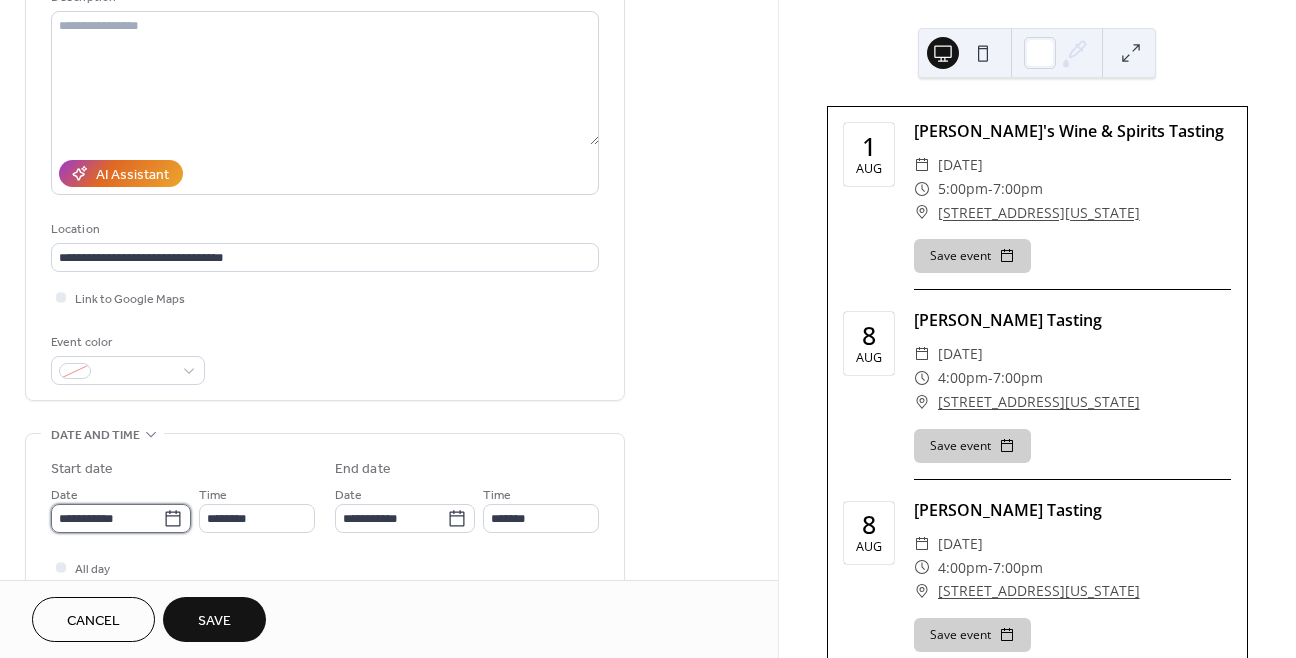 click on "**********" at bounding box center [107, 518] 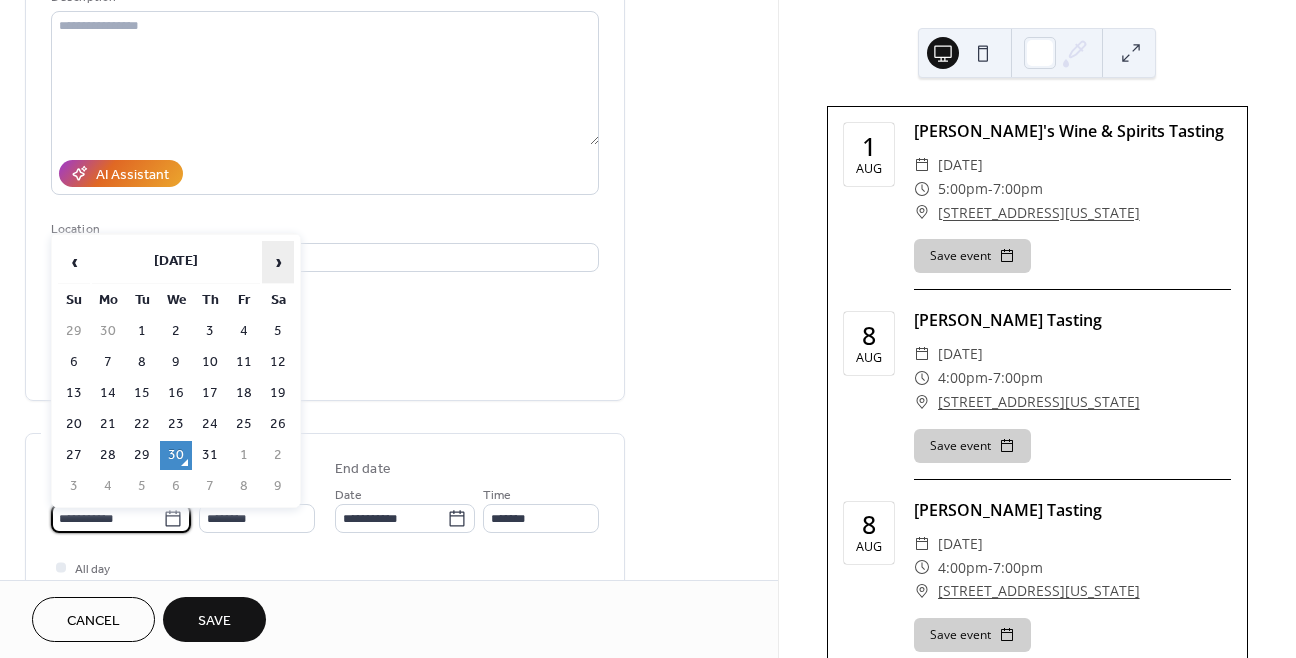 click on "›" at bounding box center (278, 262) 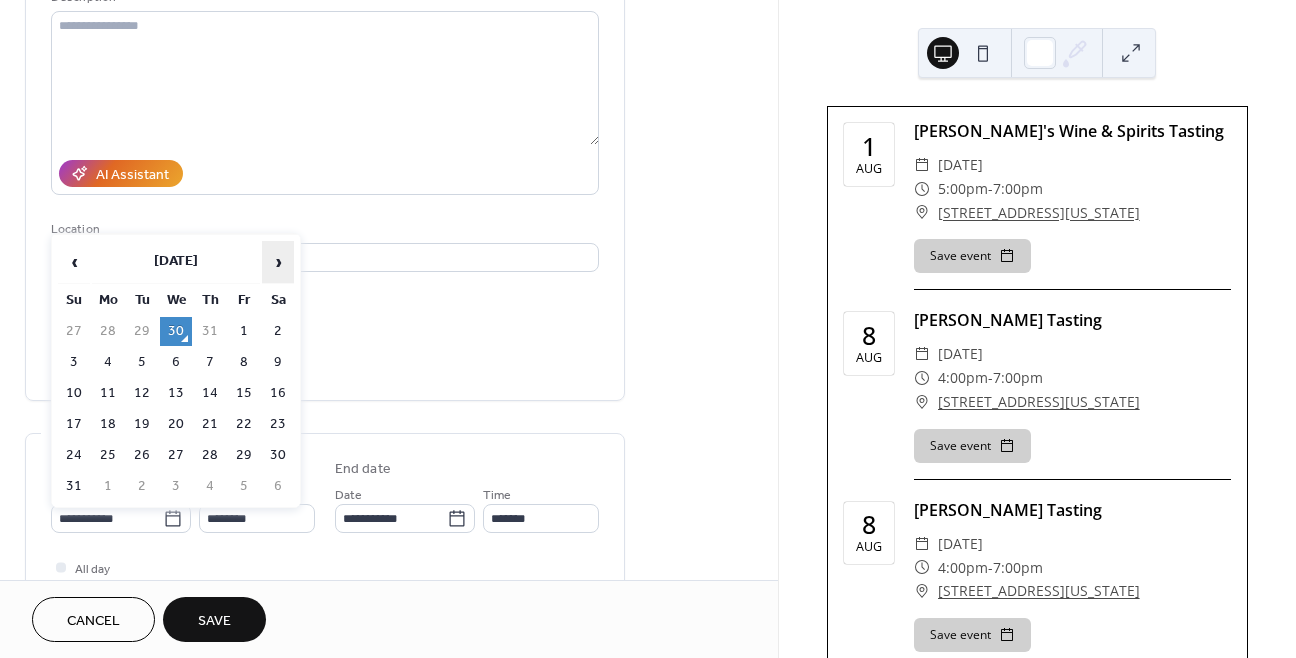 click on "›" at bounding box center [278, 262] 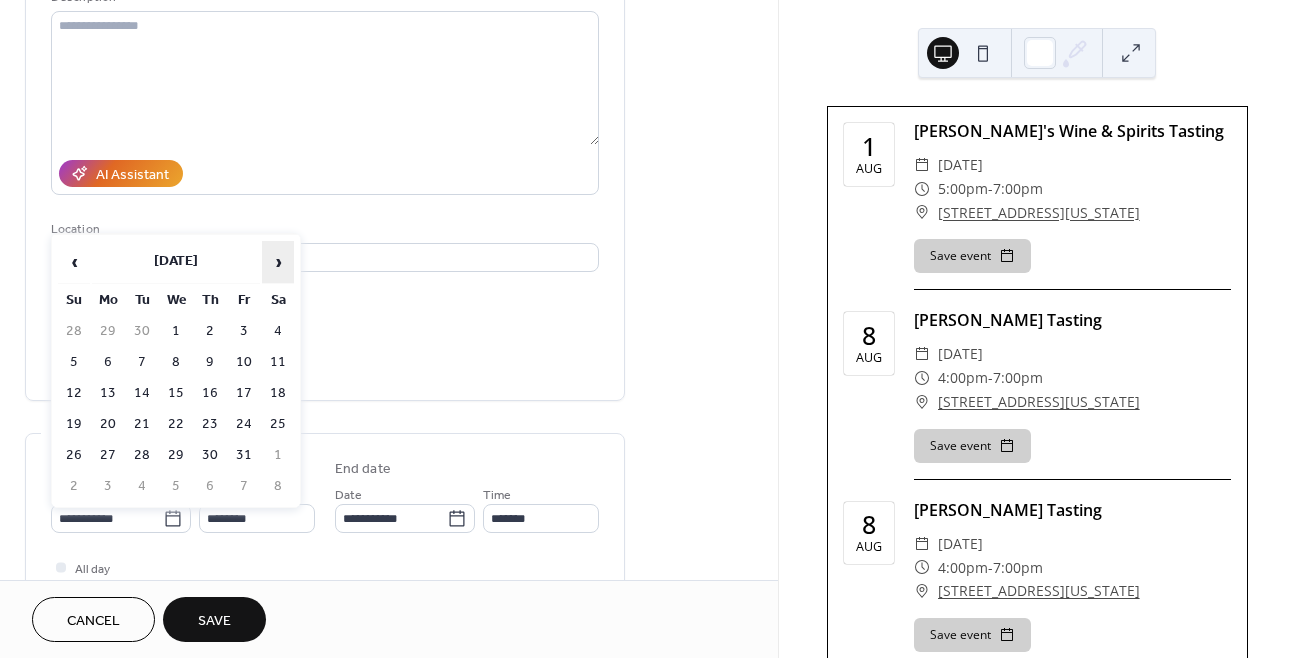 click on "›" at bounding box center (278, 262) 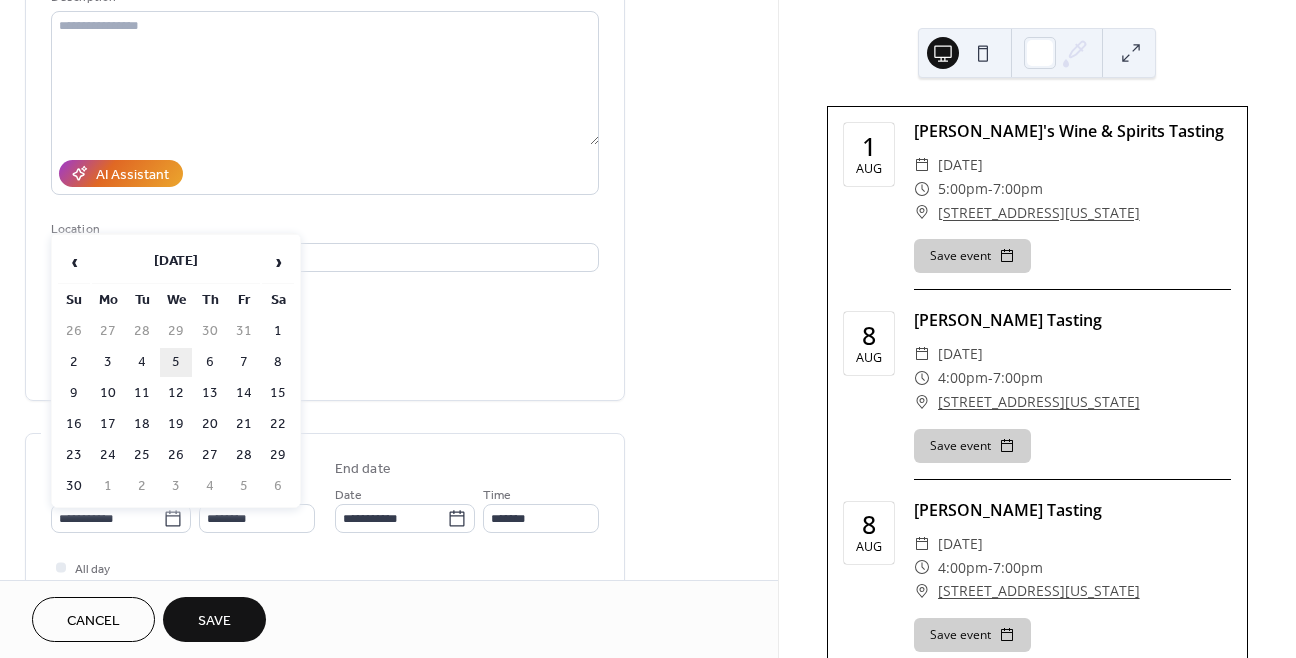 click on "5" at bounding box center [176, 362] 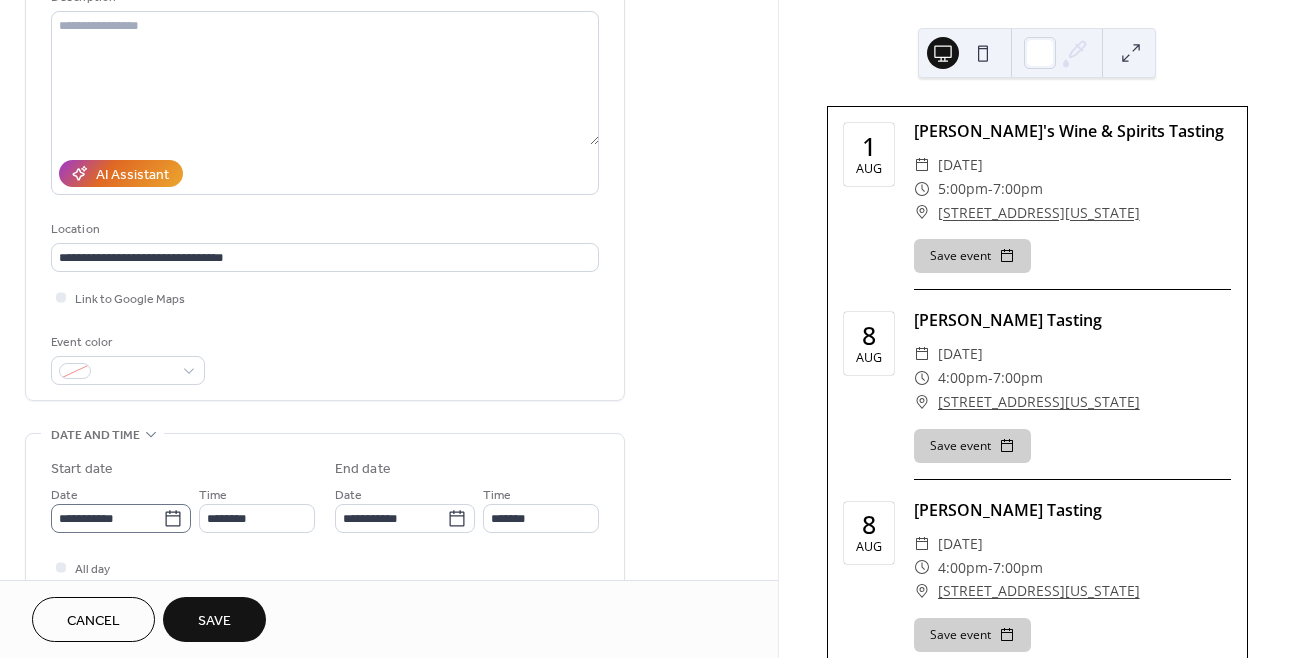 click on "**********" at bounding box center [121, 518] 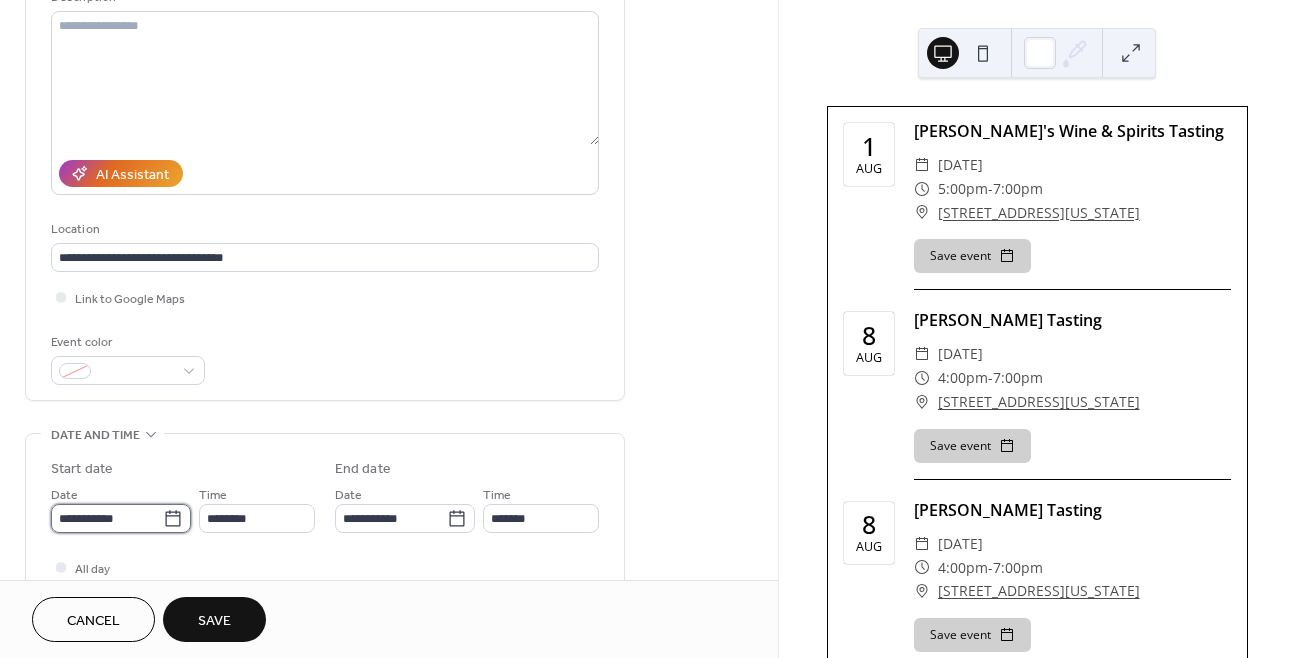 click on "**********" at bounding box center [107, 518] 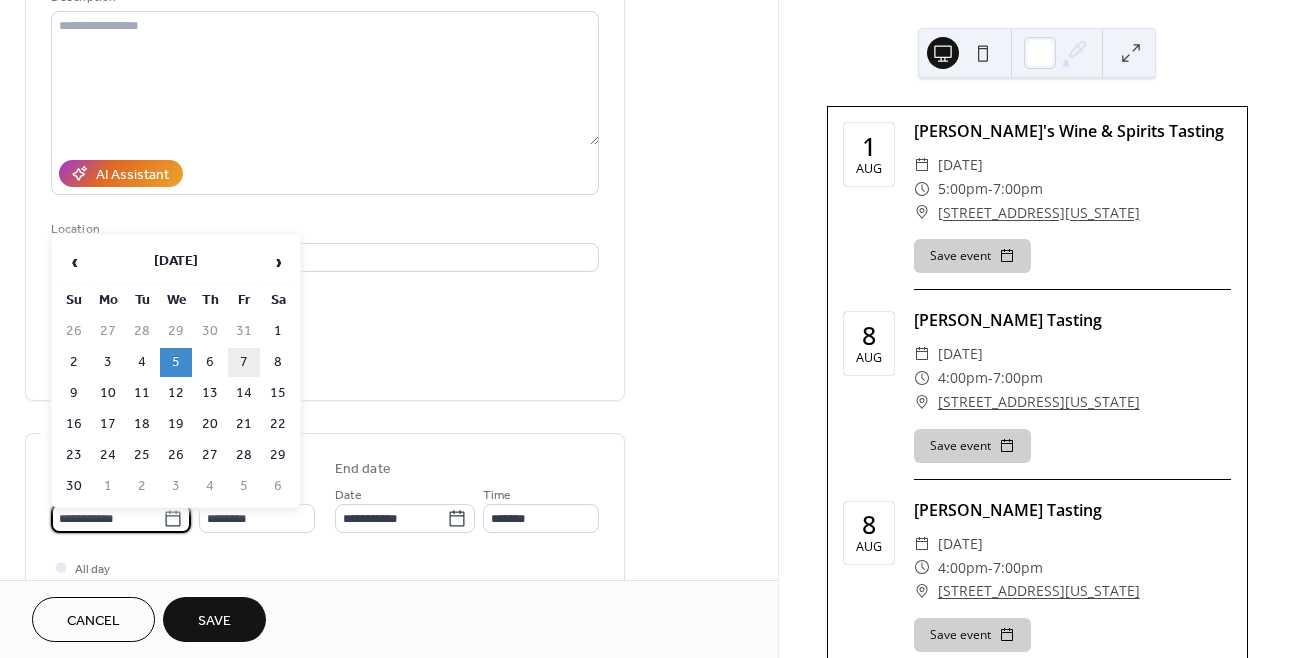 click on "7" at bounding box center (244, 362) 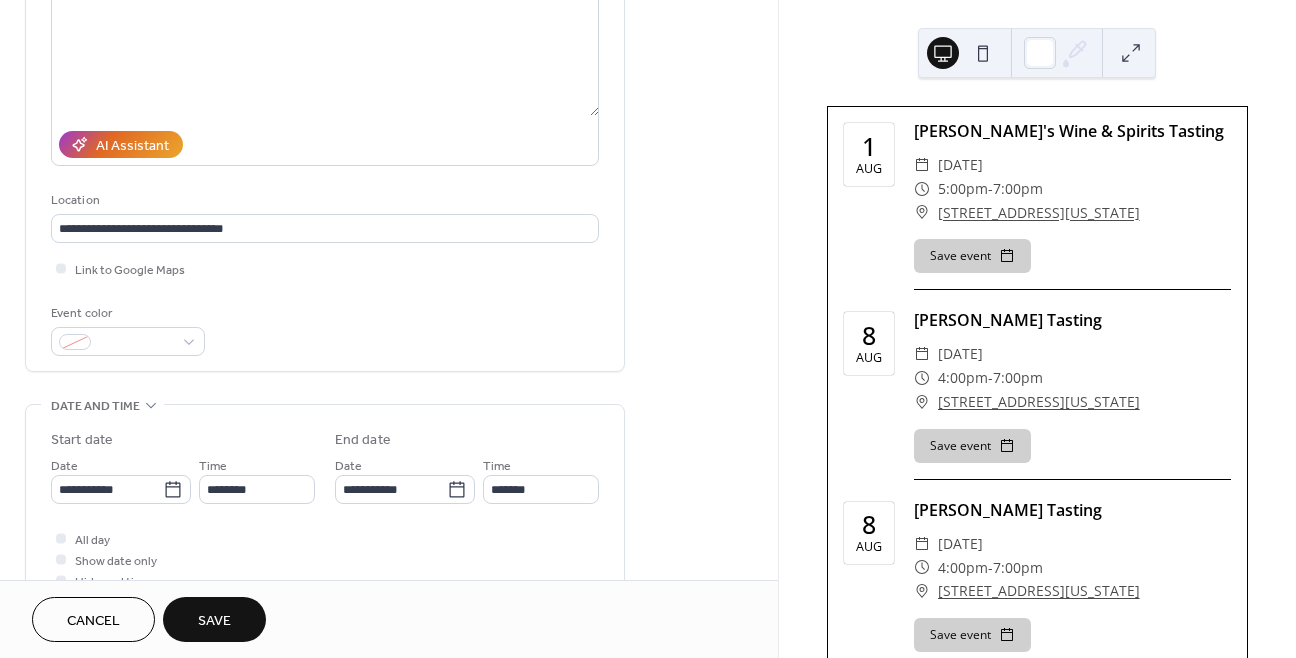 scroll, scrollTop: 253, scrollLeft: 0, axis: vertical 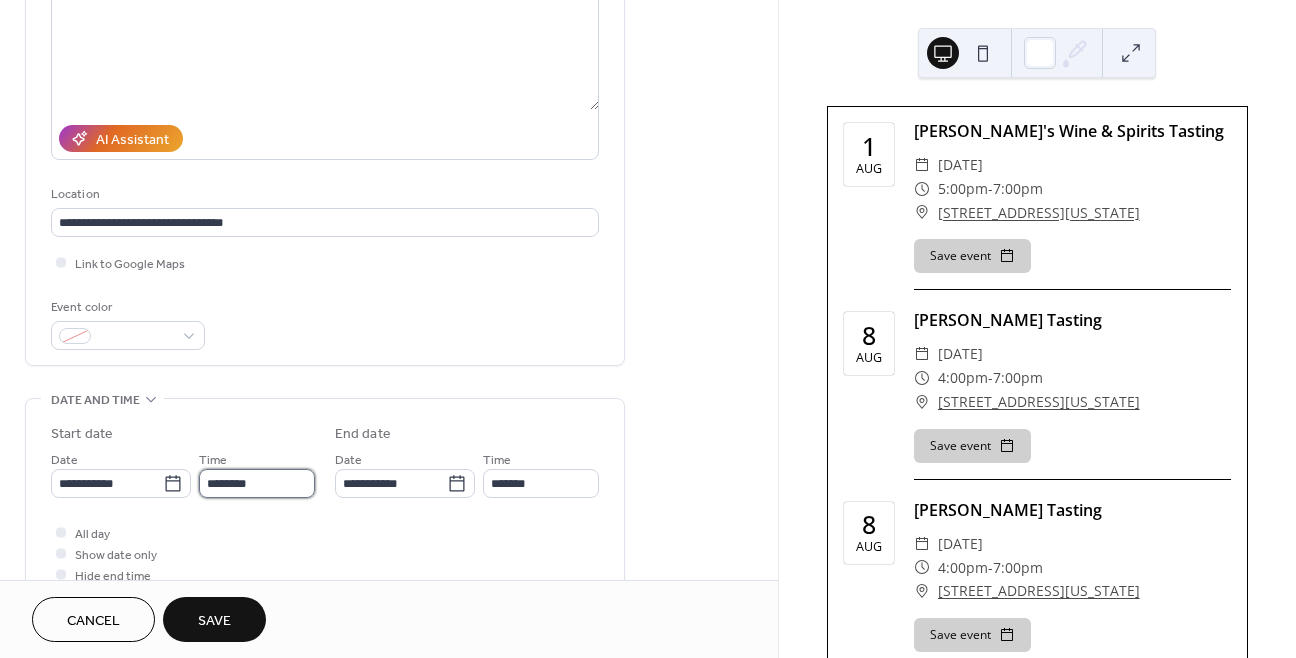 click on "********" at bounding box center [257, 483] 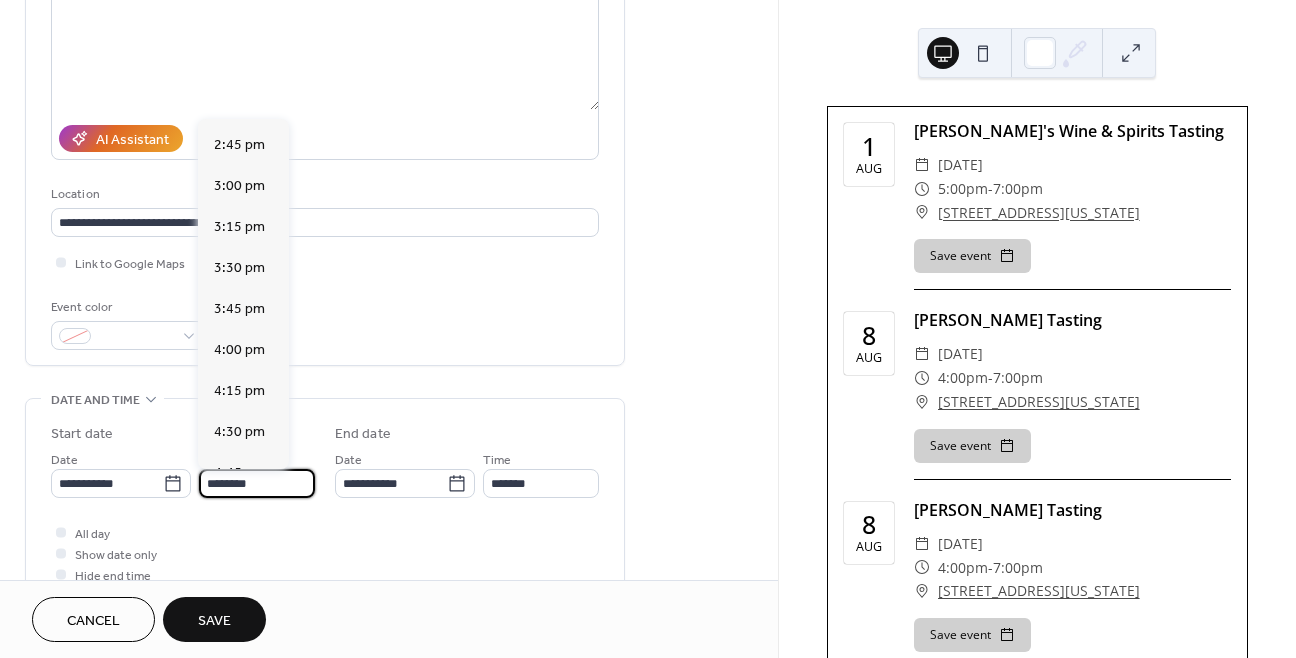 scroll, scrollTop: 2433, scrollLeft: 0, axis: vertical 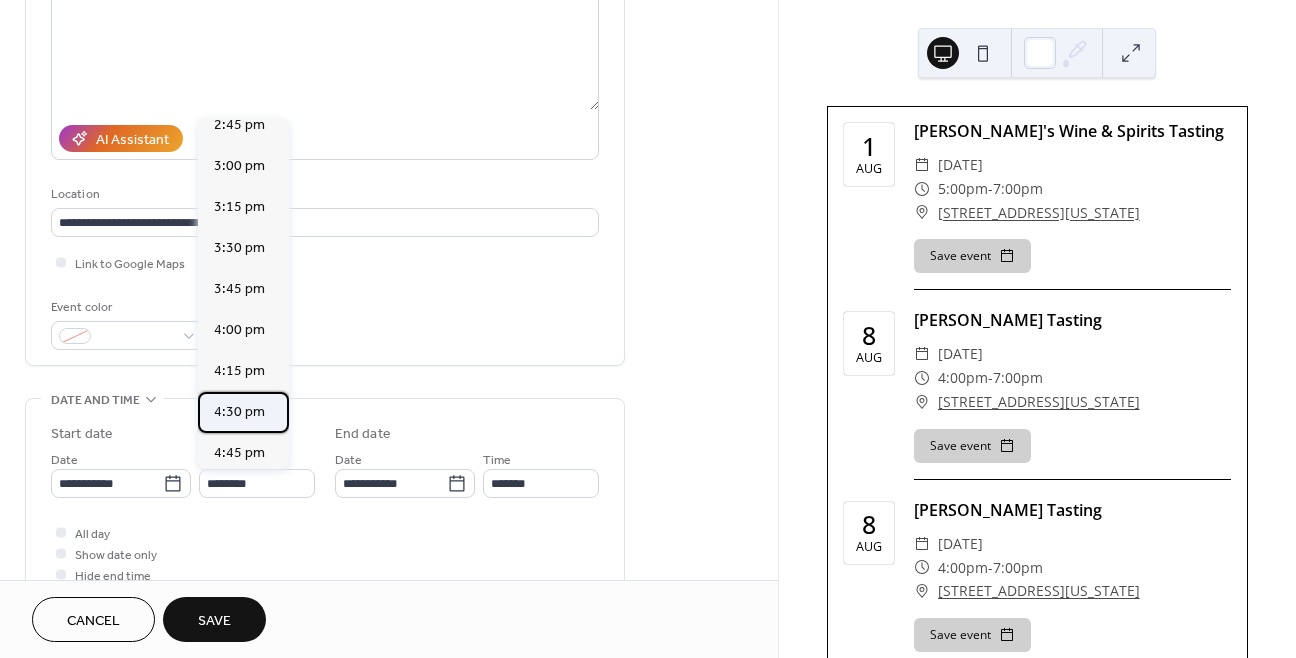 click on "4:30 pm" at bounding box center [239, 412] 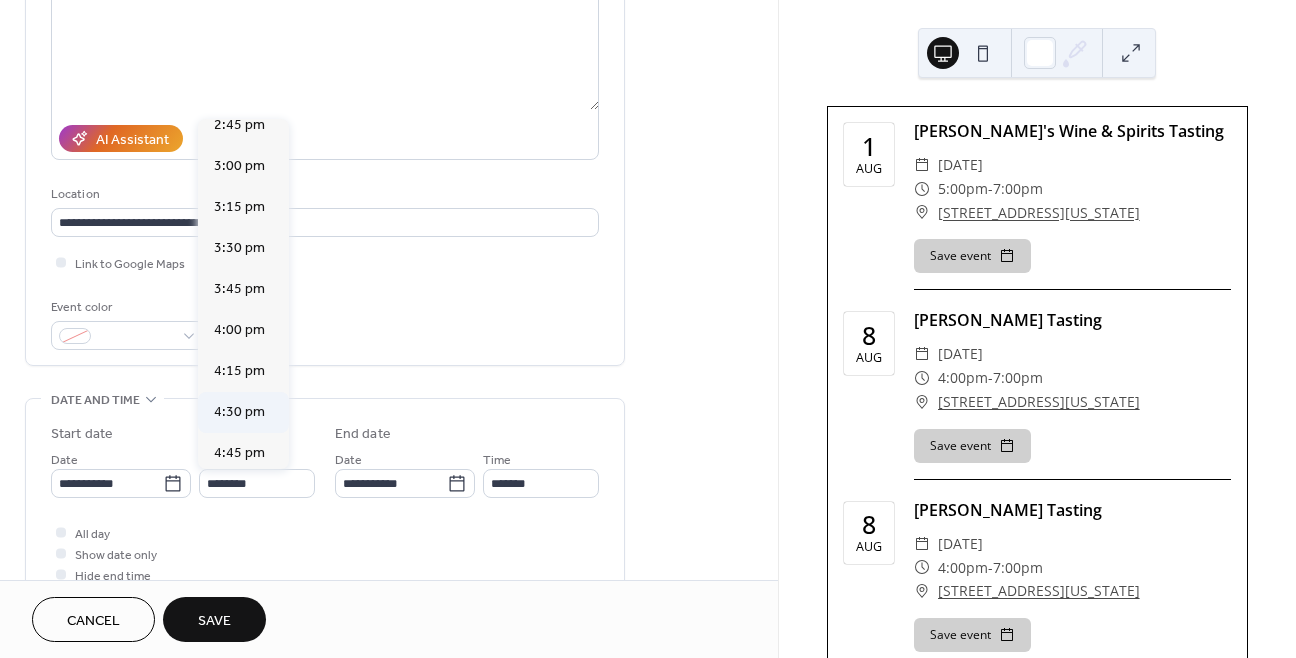 type on "*******" 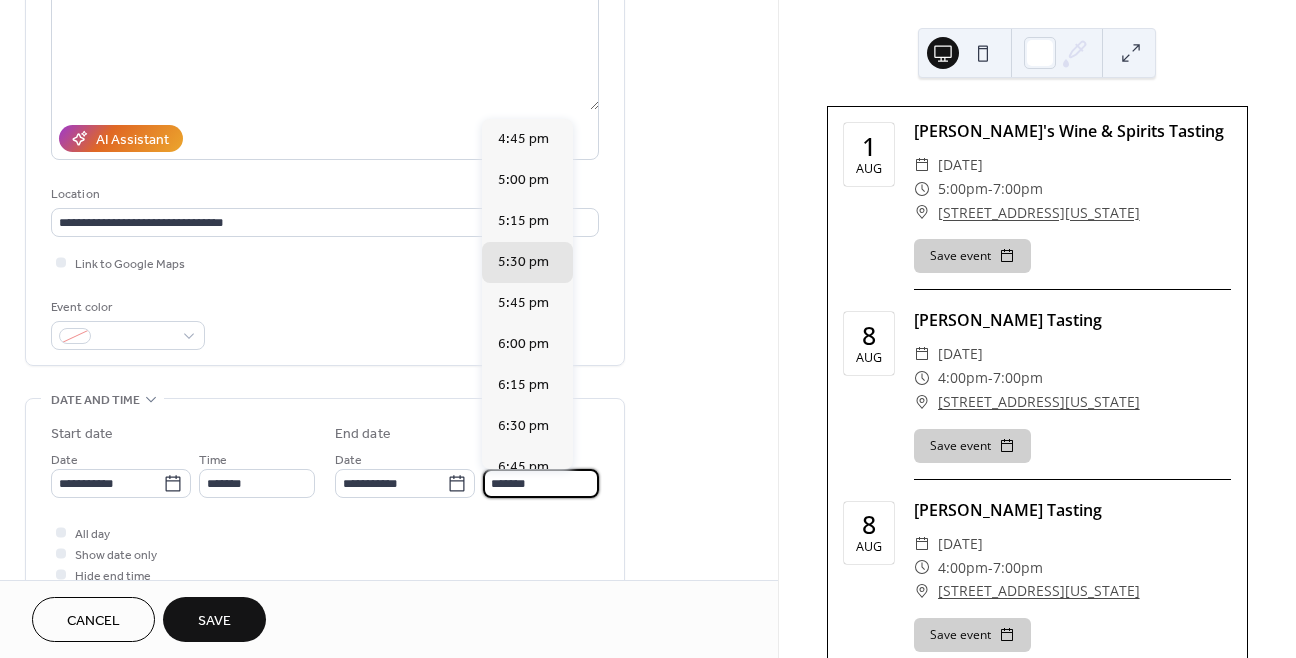 click on "*******" at bounding box center (541, 483) 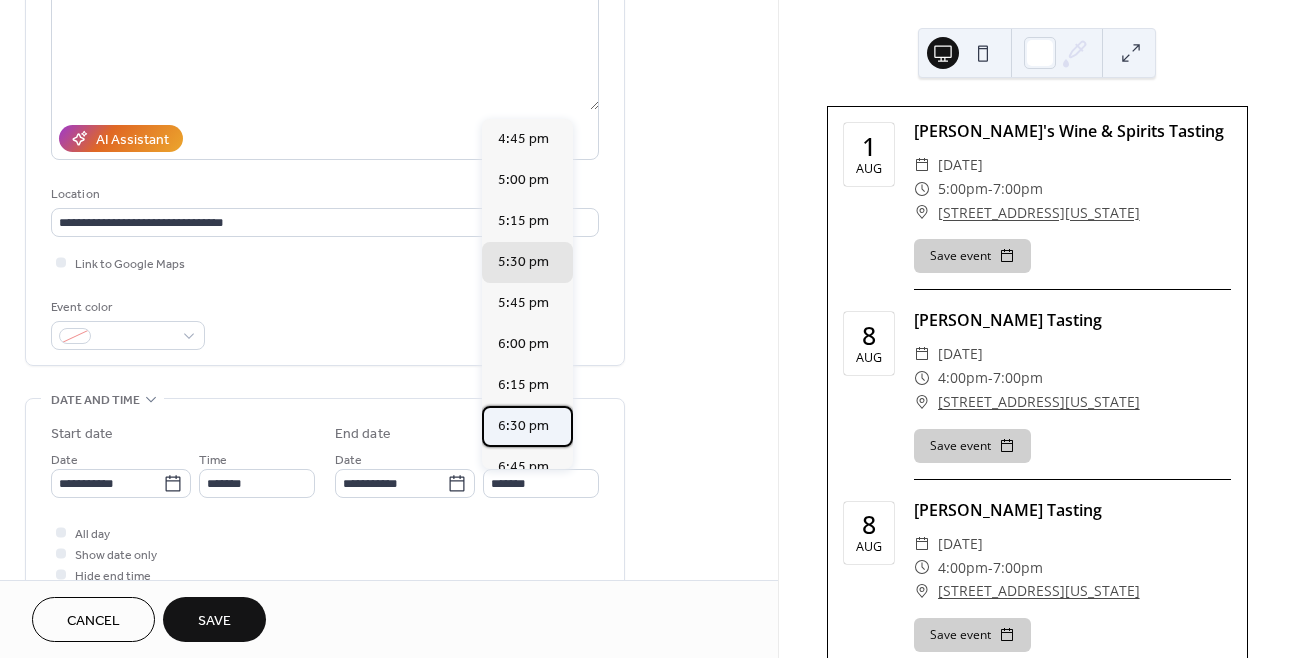 click on "6:30 pm" at bounding box center [523, 426] 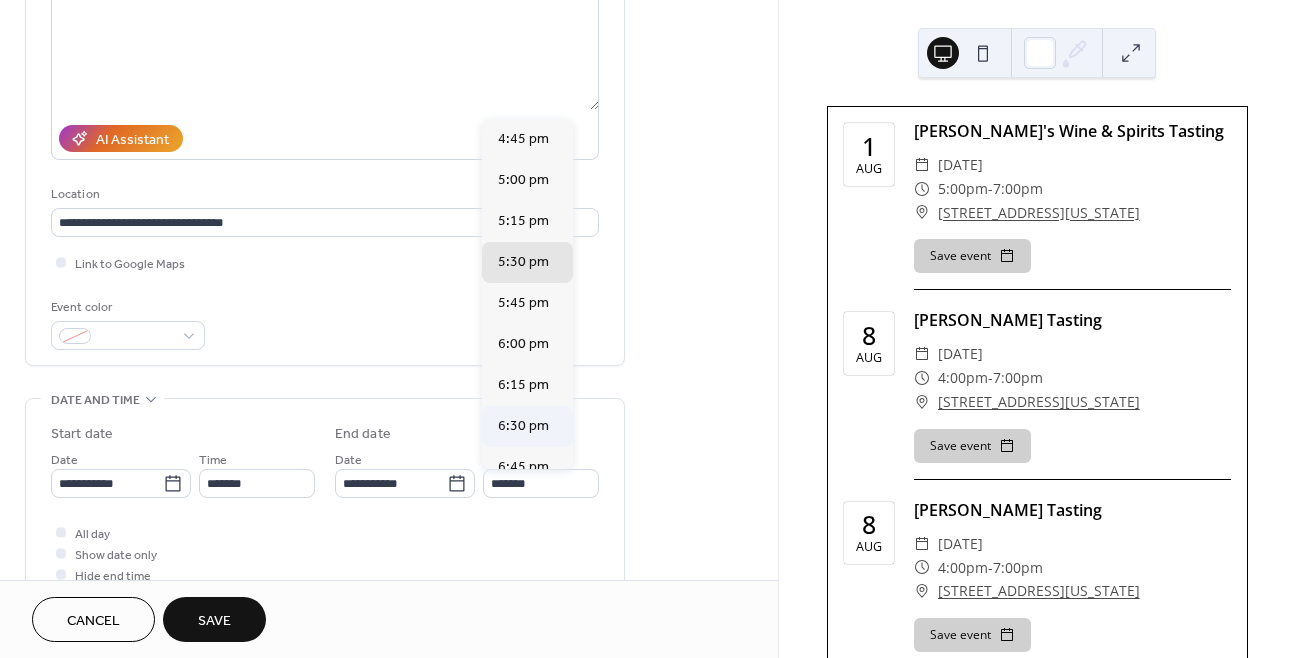 type on "*******" 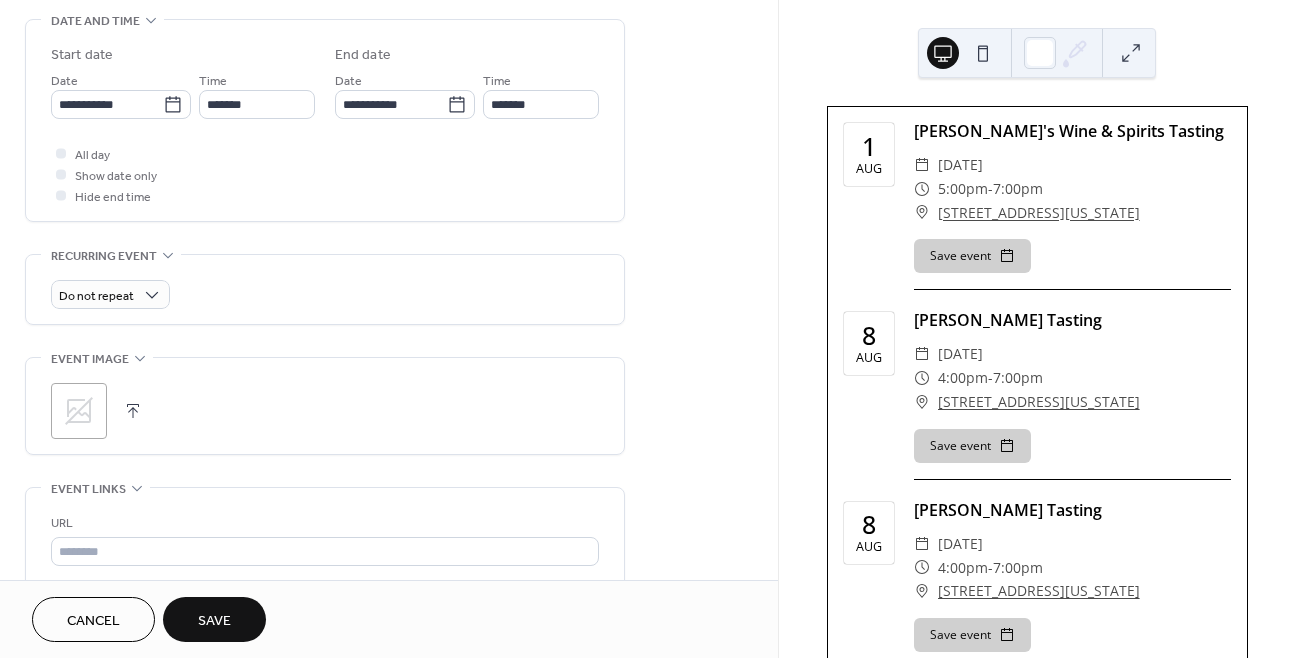 scroll, scrollTop: 330, scrollLeft: 0, axis: vertical 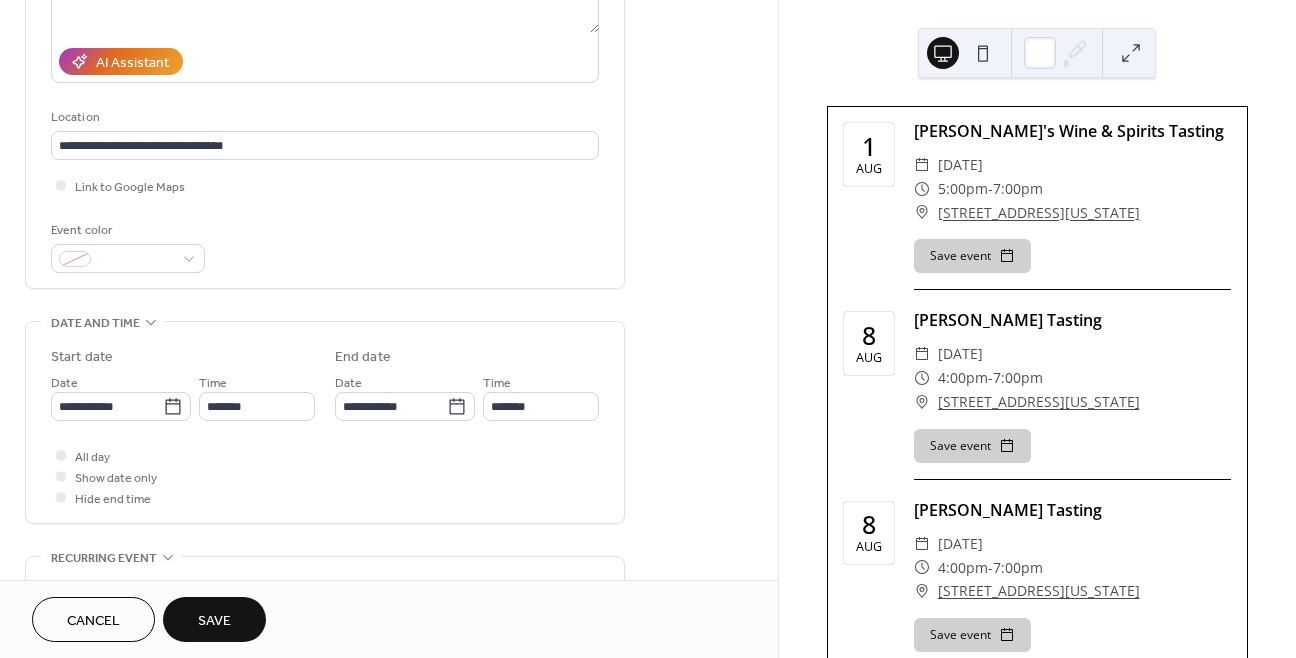 click on "Save" at bounding box center [214, 621] 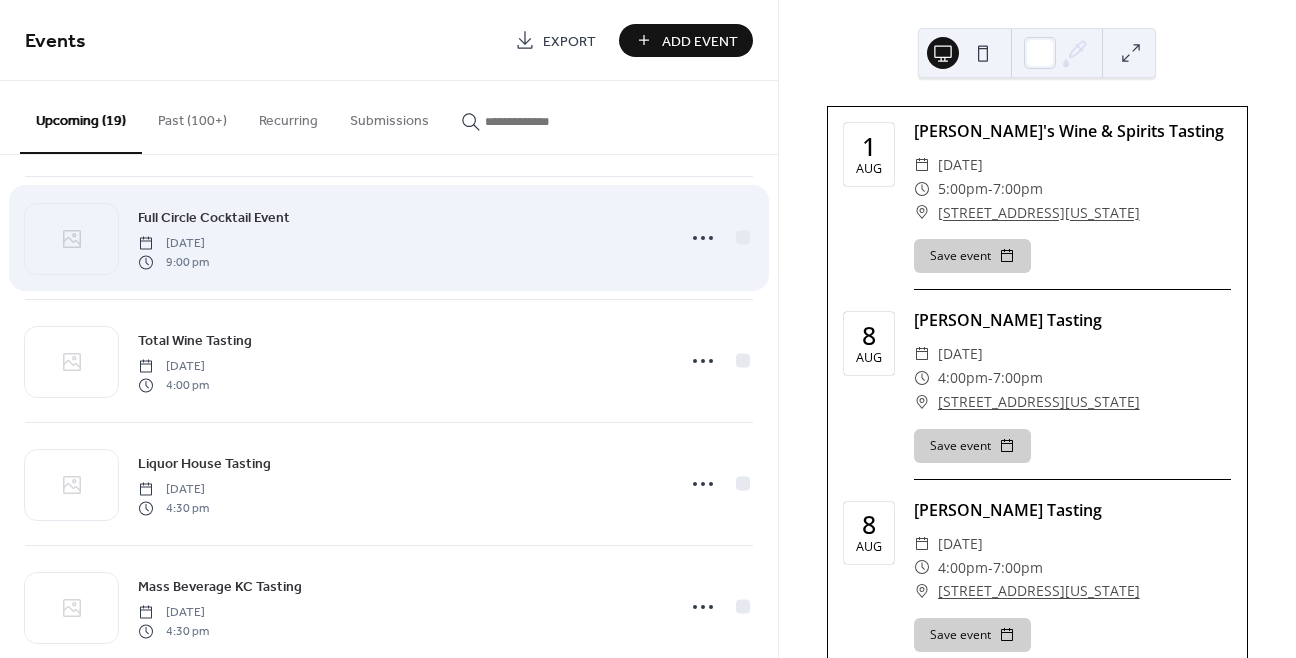 scroll, scrollTop: 0, scrollLeft: 0, axis: both 